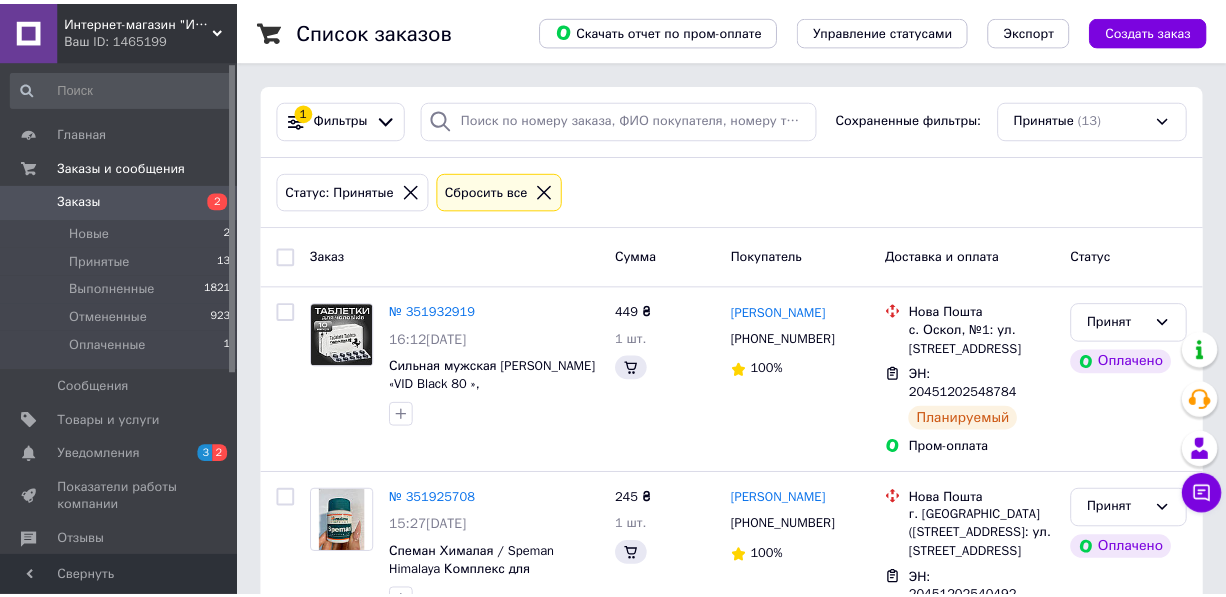 scroll, scrollTop: 281, scrollLeft: 0, axis: vertical 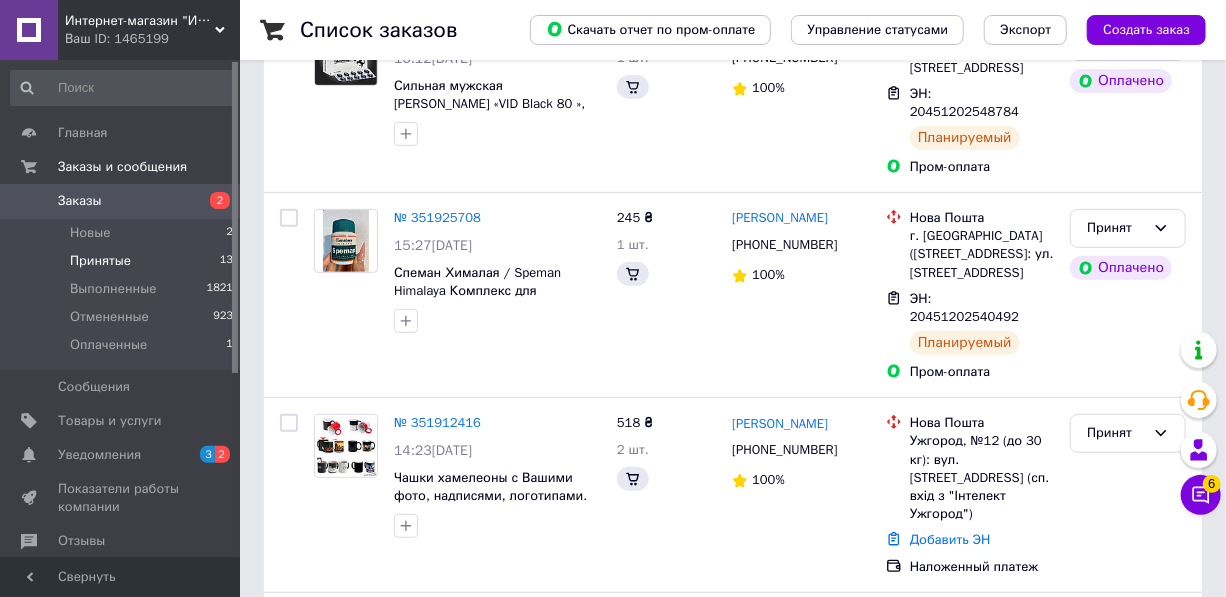 click on "6" at bounding box center [1212, 484] 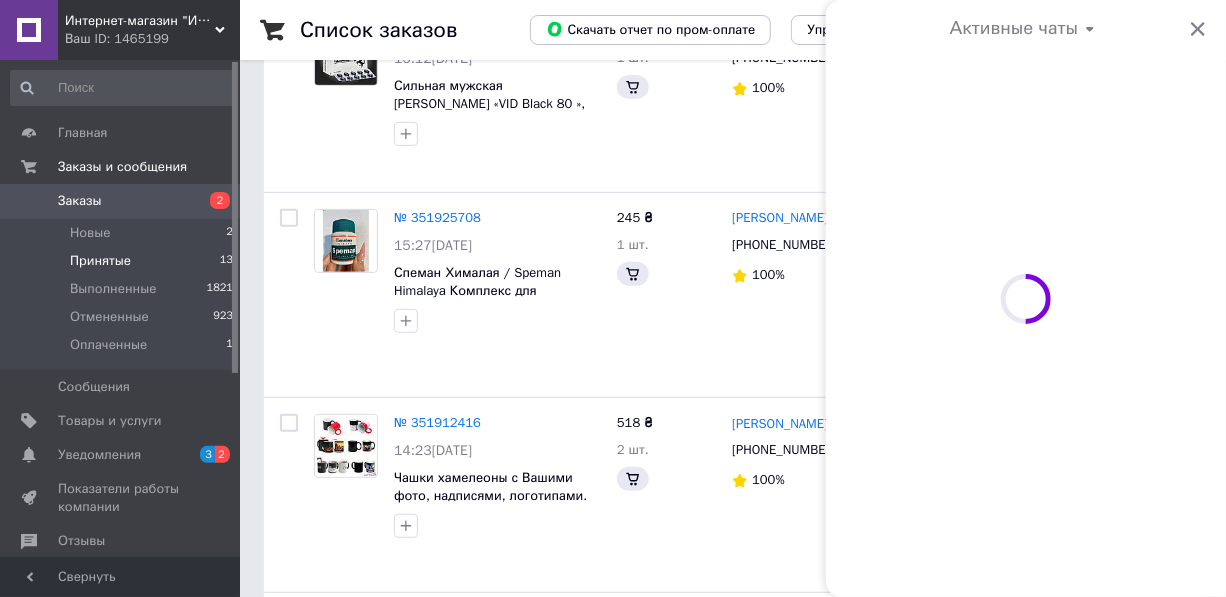 scroll, scrollTop: 0, scrollLeft: 0, axis: both 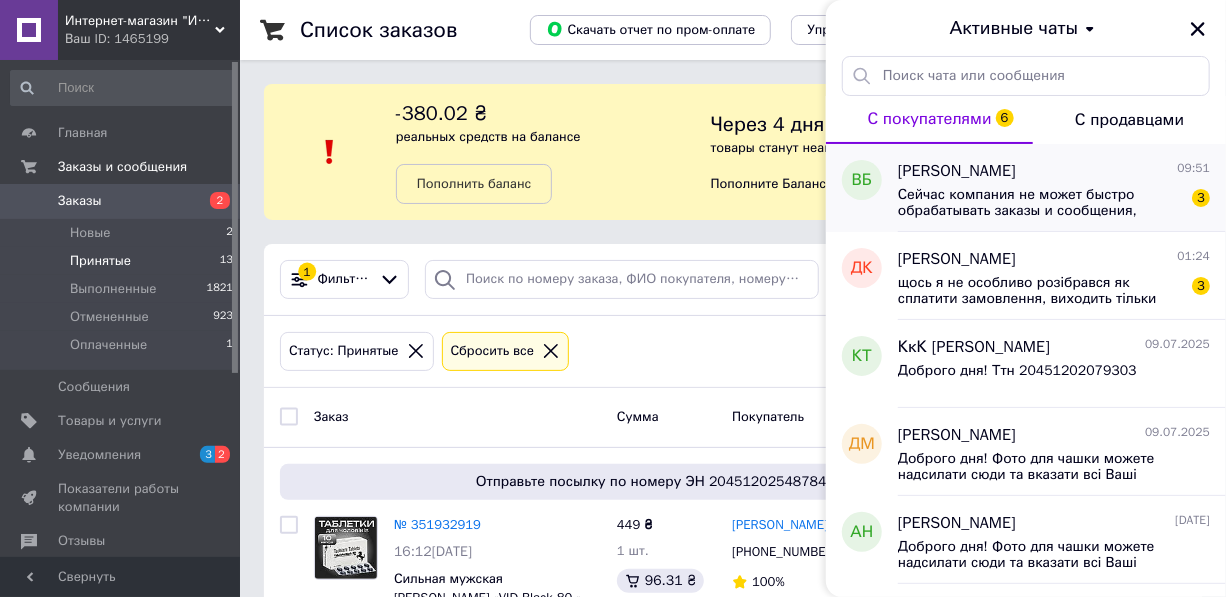click on "Сейчас компания не может быстро обрабатывать заказы и сообщения,
поскольку по ее графику работы сегодня выходной. Ваша заявка будет обработана в ближайший рабочий день." at bounding box center [1040, 203] 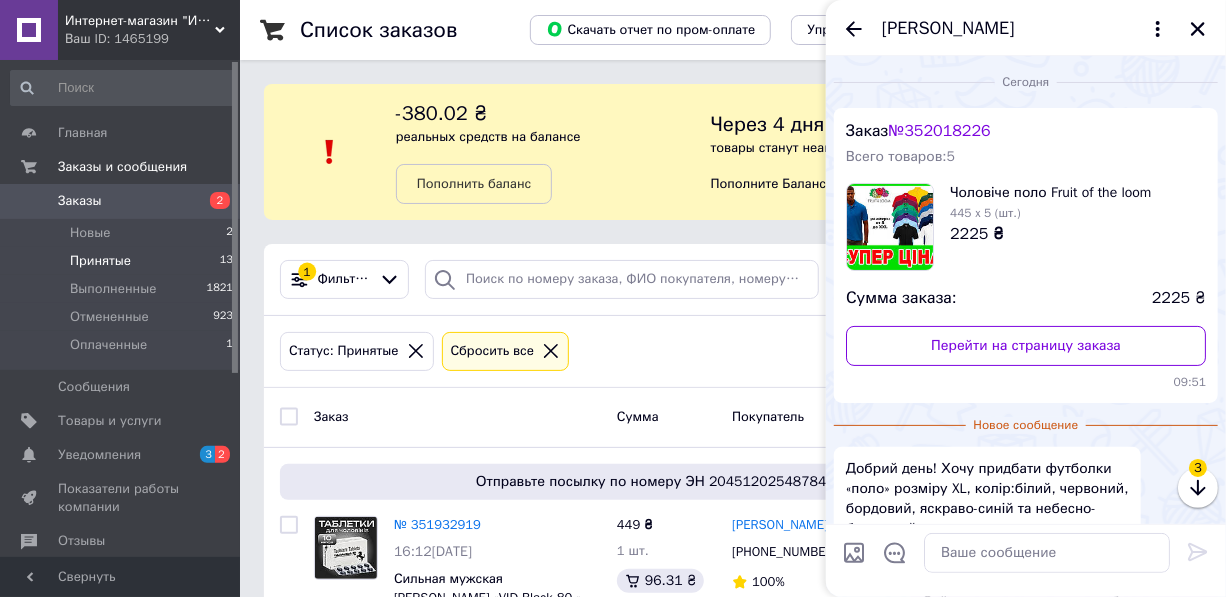 scroll, scrollTop: 245, scrollLeft: 0, axis: vertical 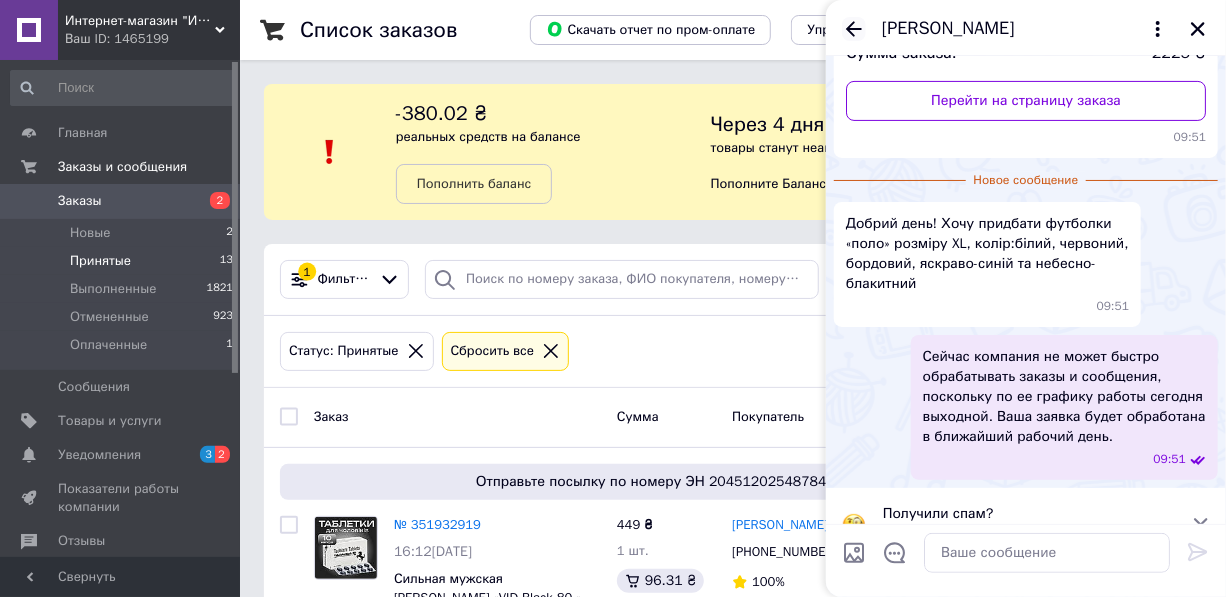 click 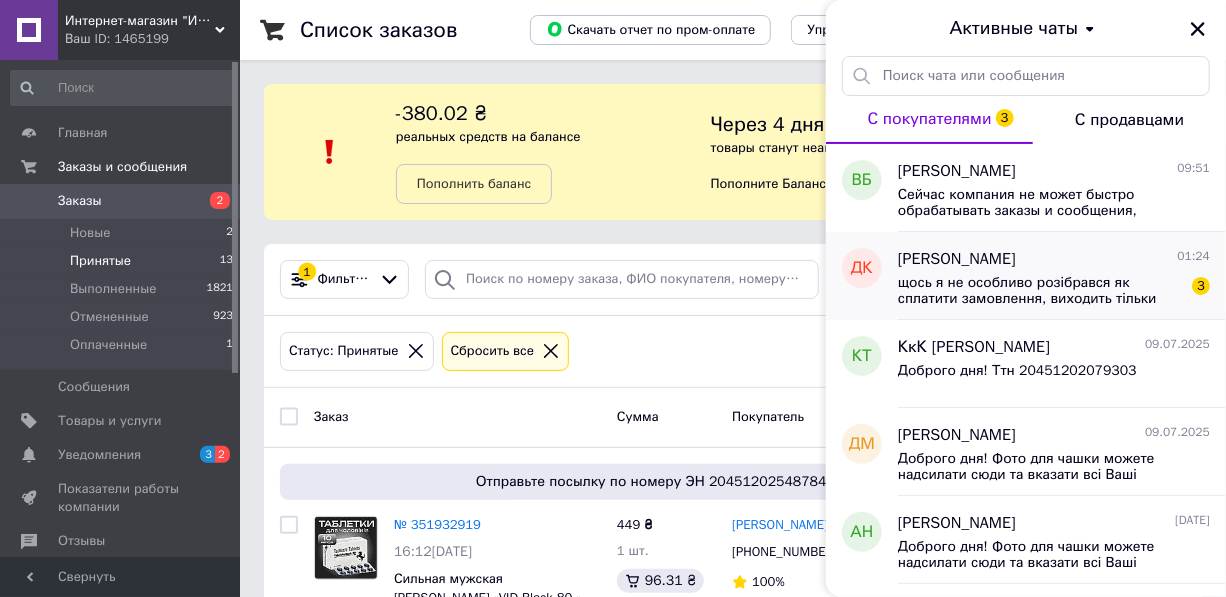 click on "щось я не особливо розібрався як сплатити замовлення, виходить тільки післяплатой" at bounding box center (1040, 291) 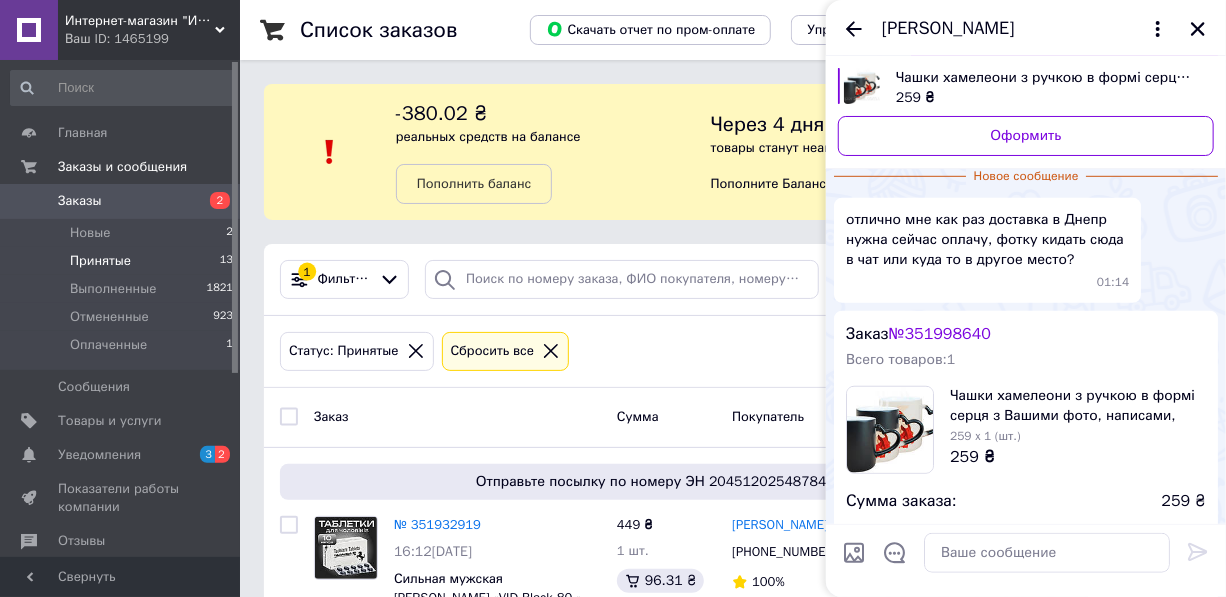 scroll, scrollTop: 716, scrollLeft: 0, axis: vertical 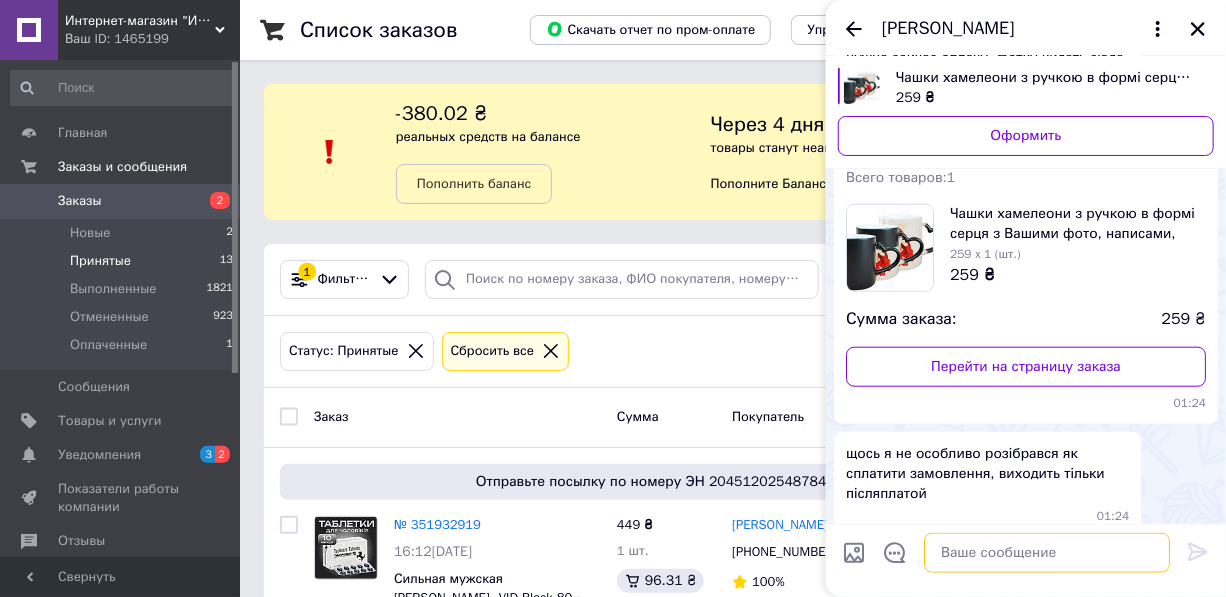 click at bounding box center (1047, 553) 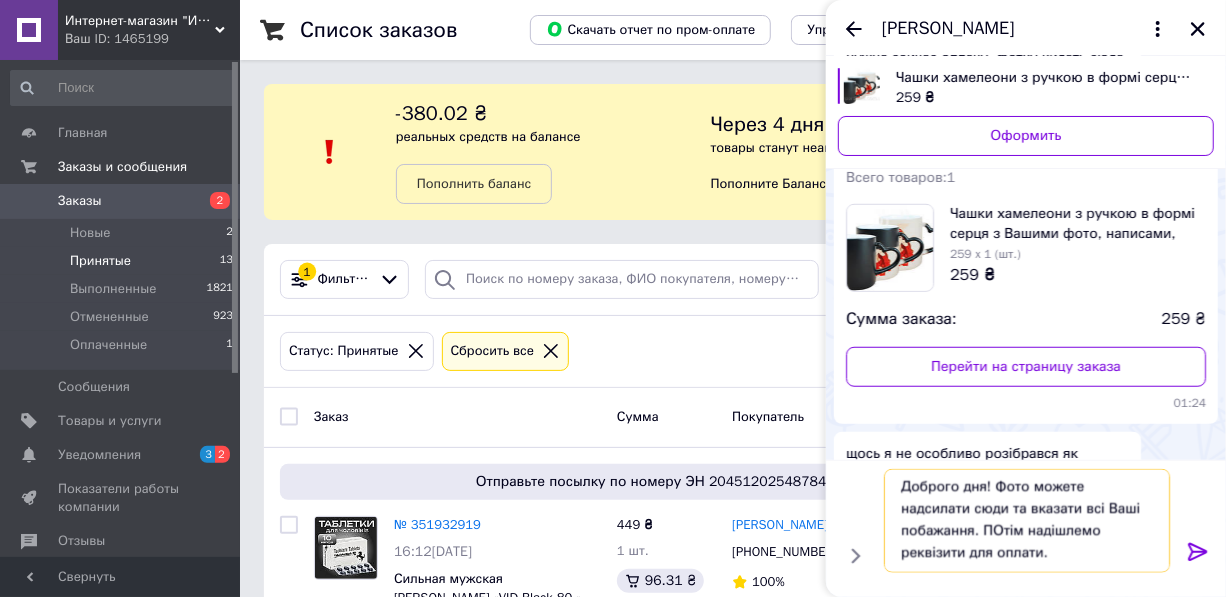 scroll, scrollTop: 1, scrollLeft: 0, axis: vertical 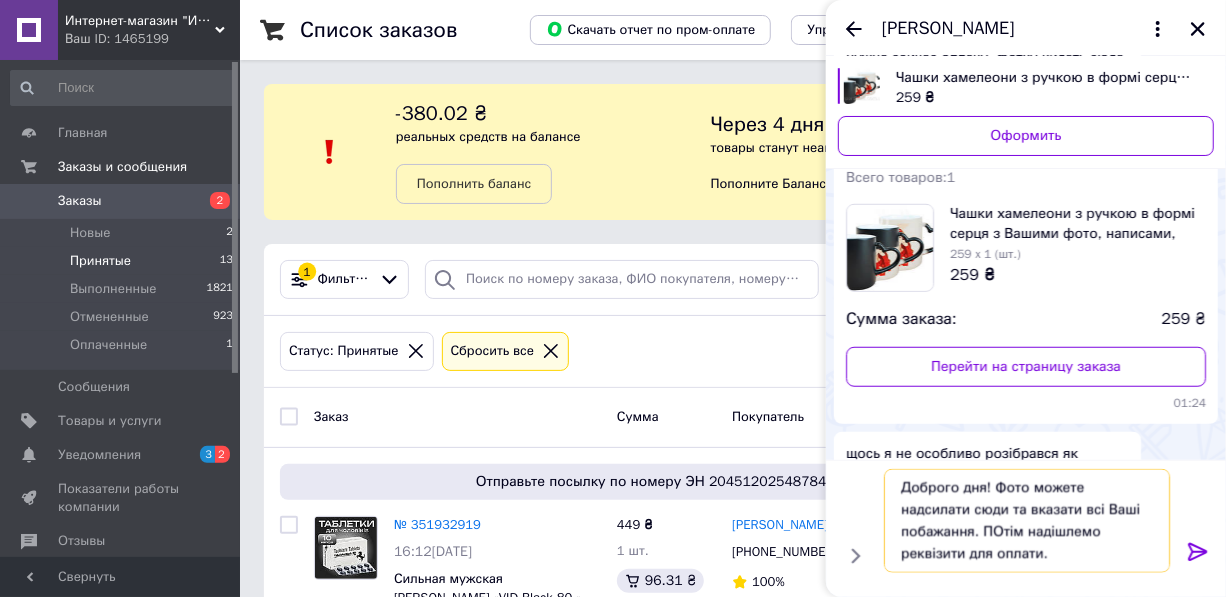 click on "Доброго дня! Фото можете надсилати сюди та вказати всі Ваші побажання. ПОтім надішлемо реквізити для оплати." at bounding box center [1027, 521] 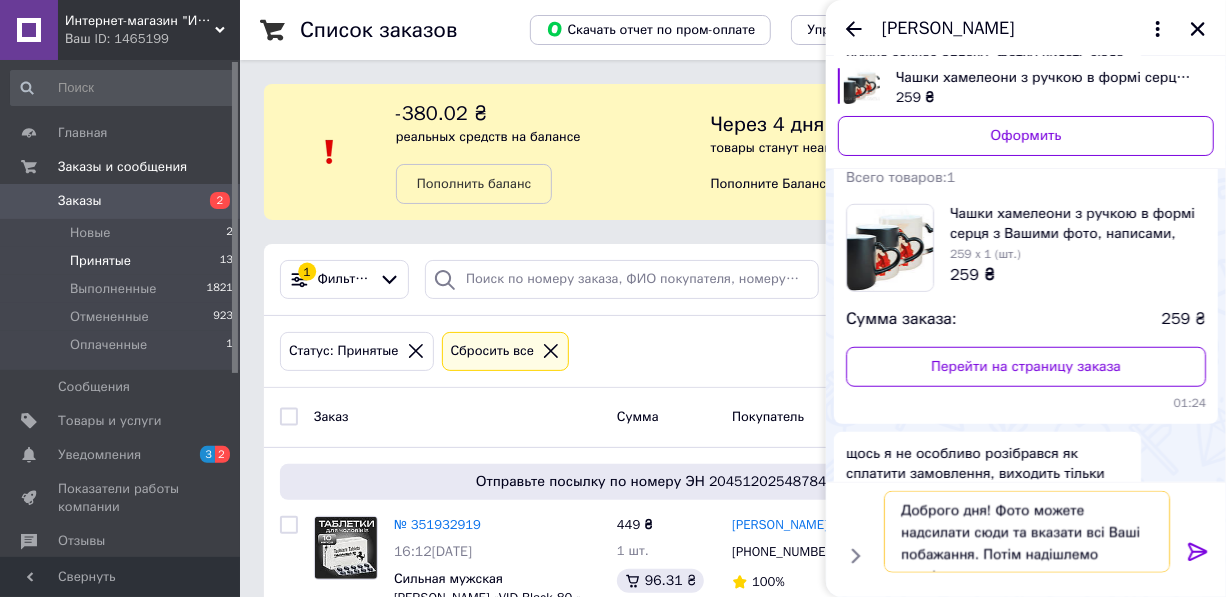 scroll, scrollTop: 23, scrollLeft: 0, axis: vertical 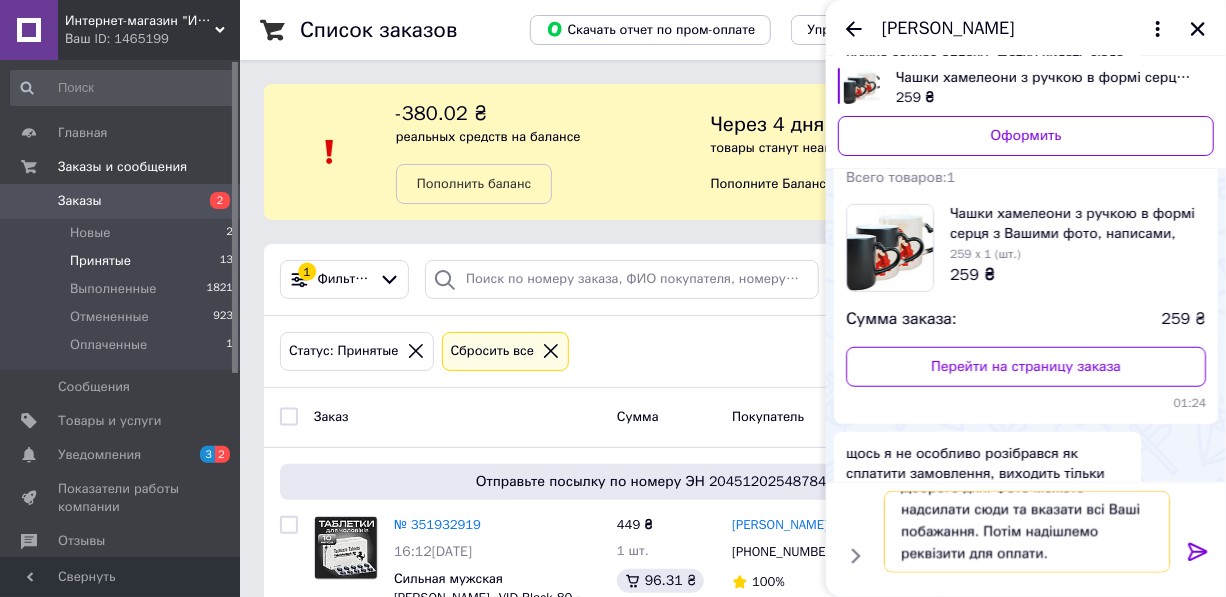 type on "Доброго дня! Фото можете надсилати сюди та вказати всі Ваші побажання. Потім надішлемо реквізити для оплати." 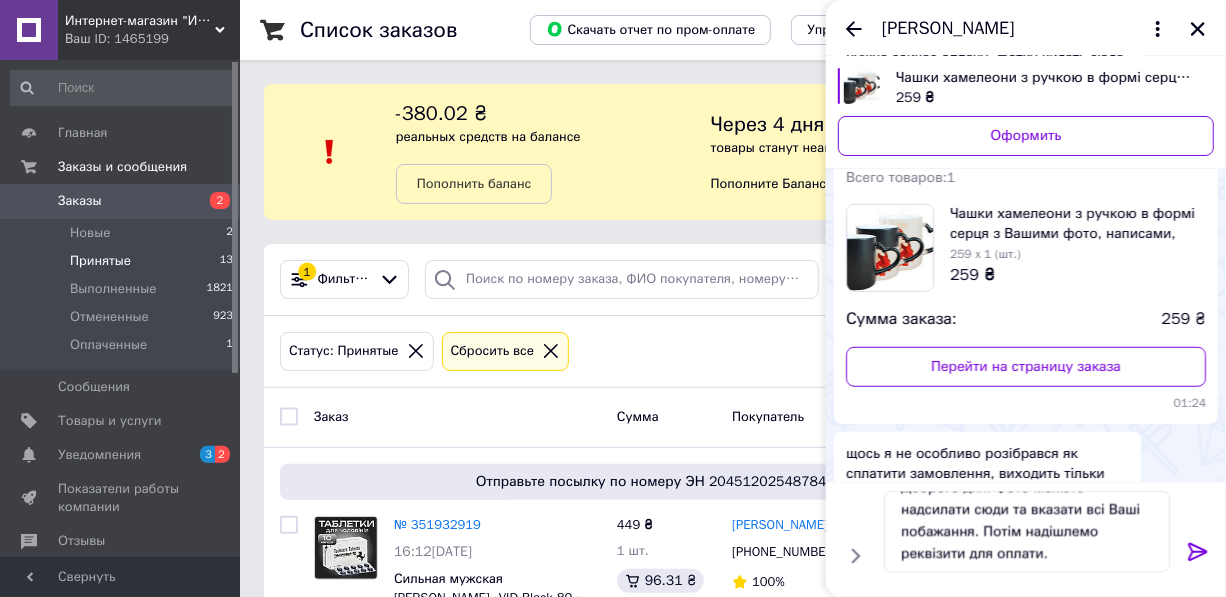 click 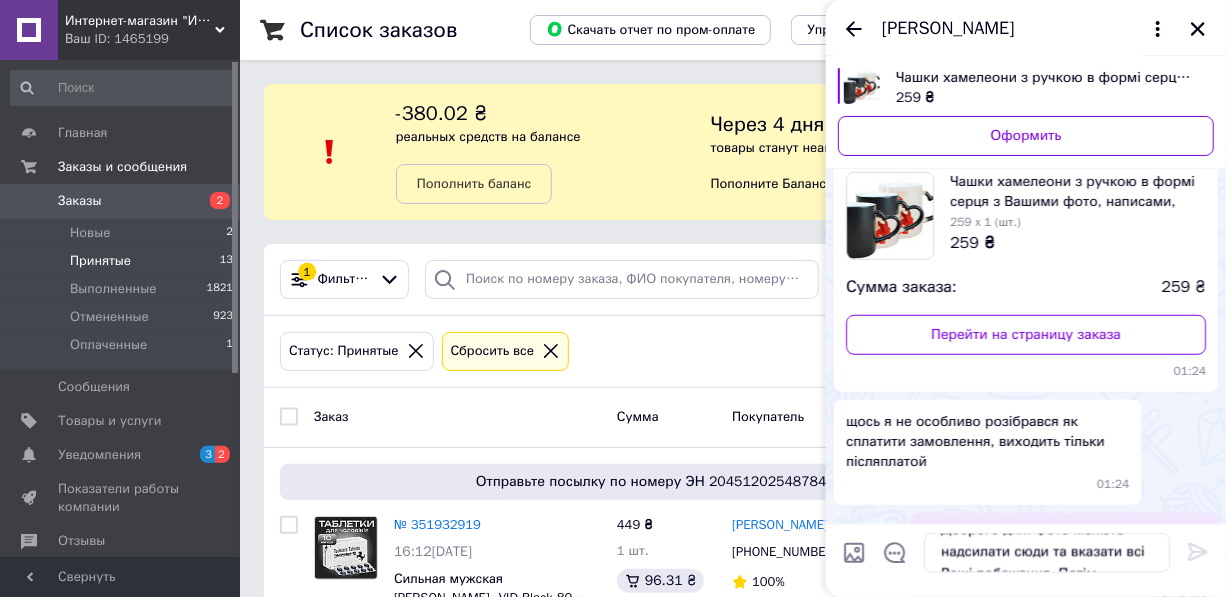 type 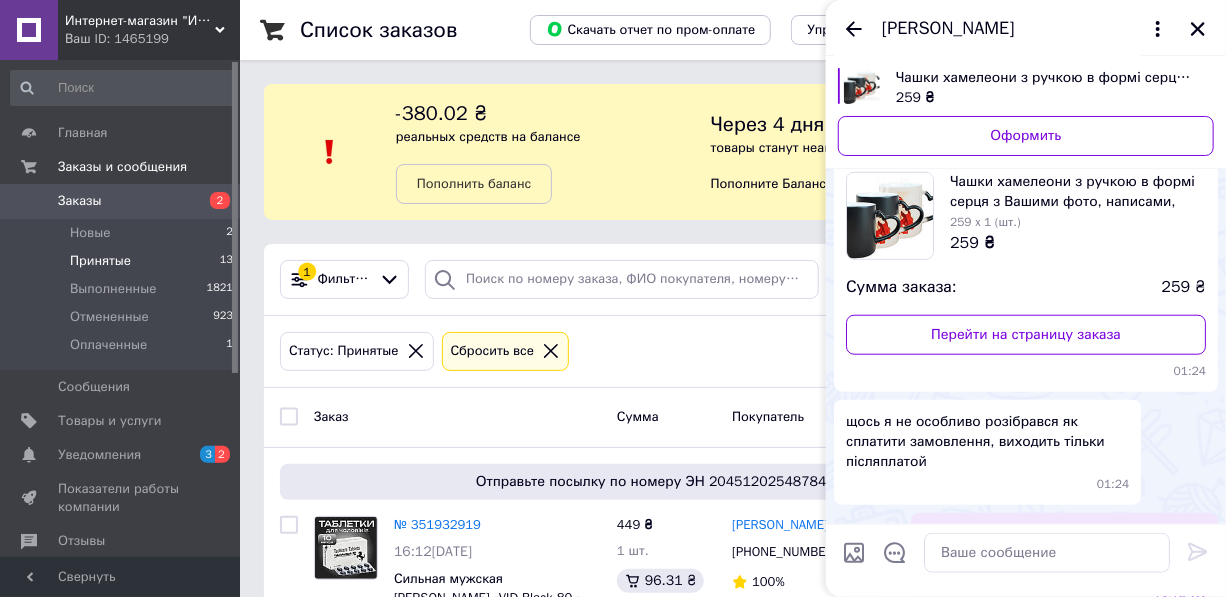 scroll, scrollTop: 0, scrollLeft: 0, axis: both 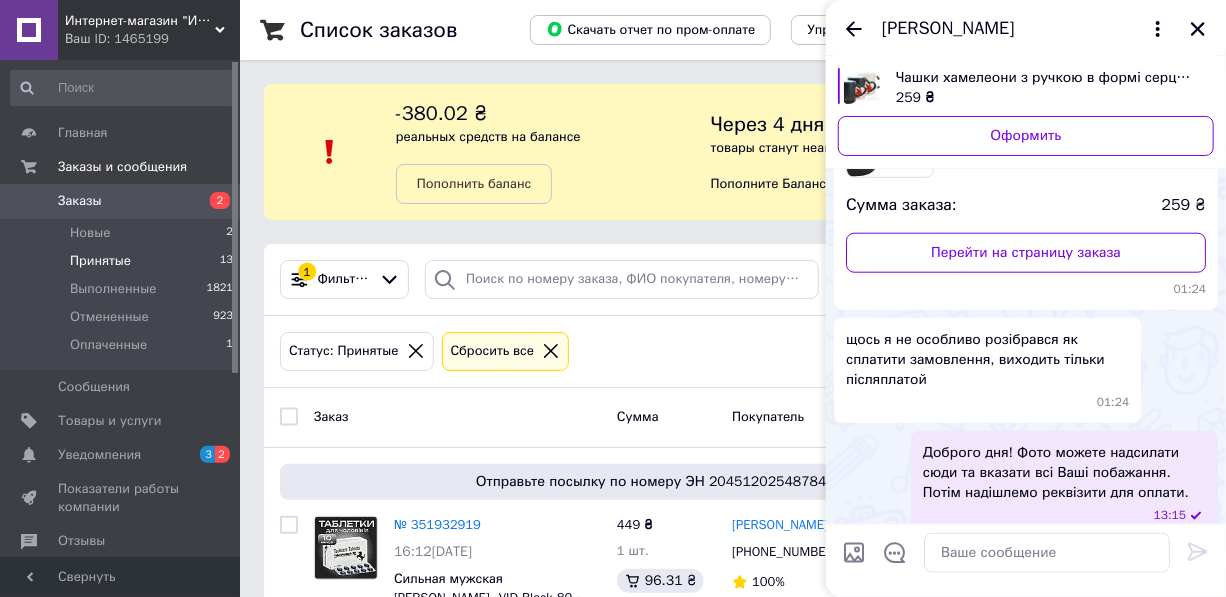 drag, startPoint x: 852, startPoint y: 33, endPoint x: 378, endPoint y: 216, distance: 508.0994 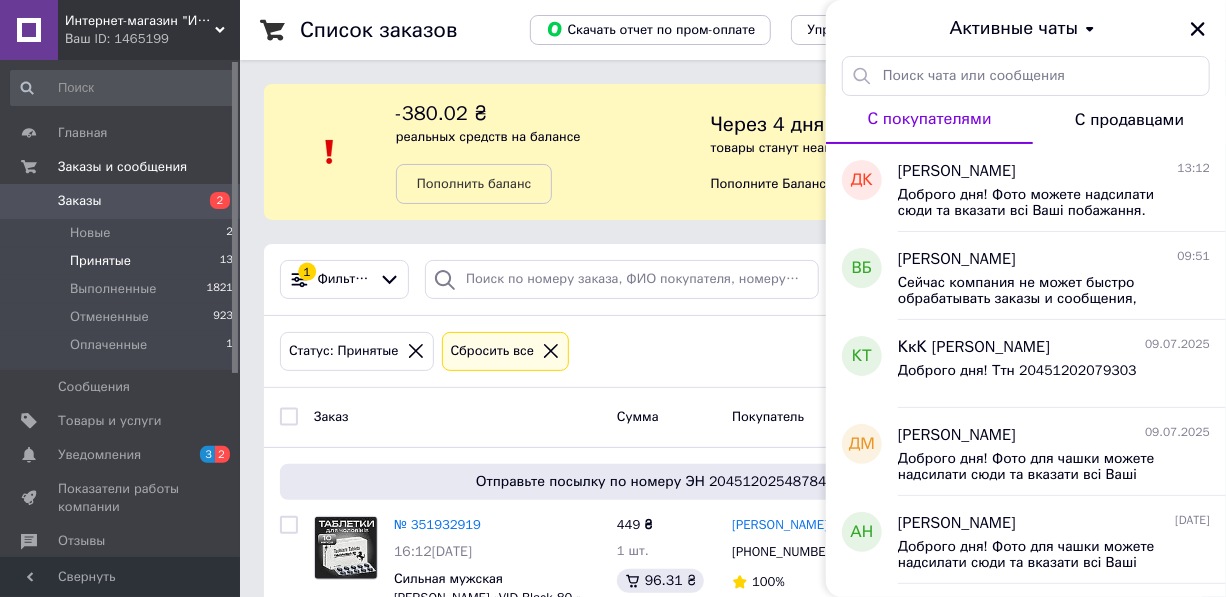 click on "Заказы" at bounding box center (80, 201) 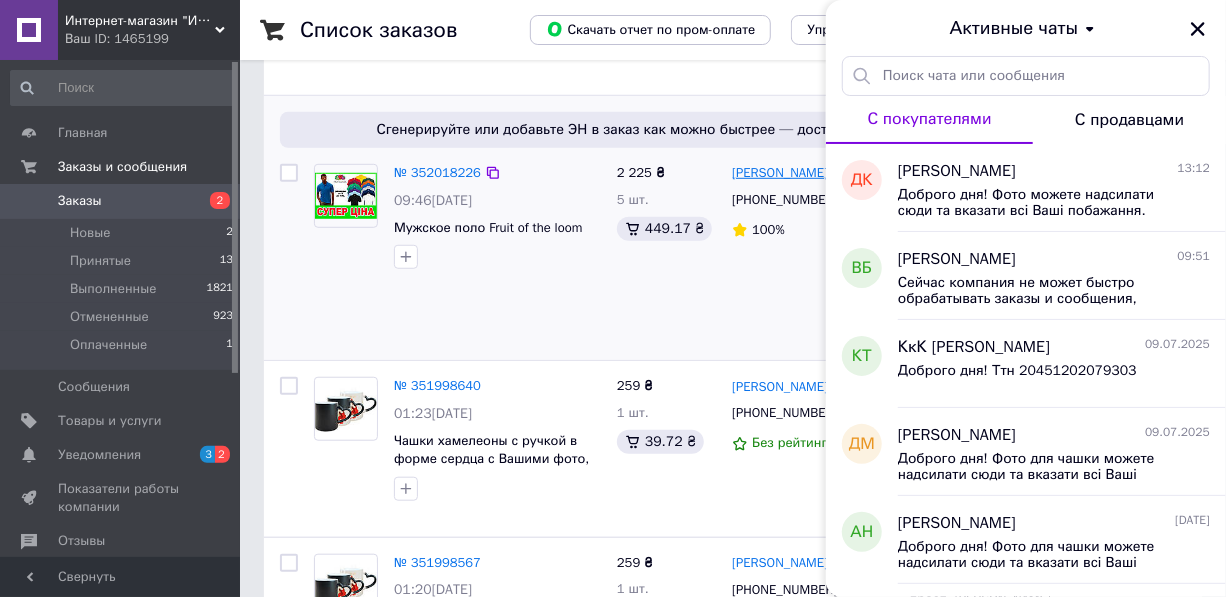 scroll, scrollTop: 636, scrollLeft: 0, axis: vertical 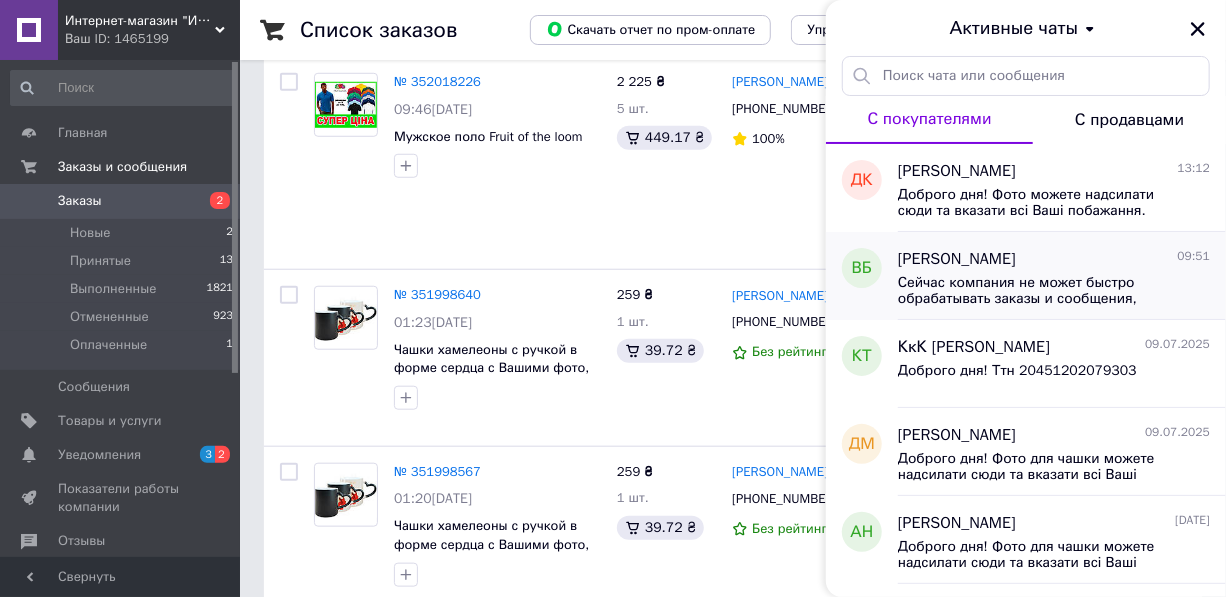 click on "Сейчас компания не может быстро обрабатывать заказы и сообщения,
поскольку по ее графику работы сегодня выходной. Ваша заявка будет обработана в ближайший рабочий день." at bounding box center (1040, 291) 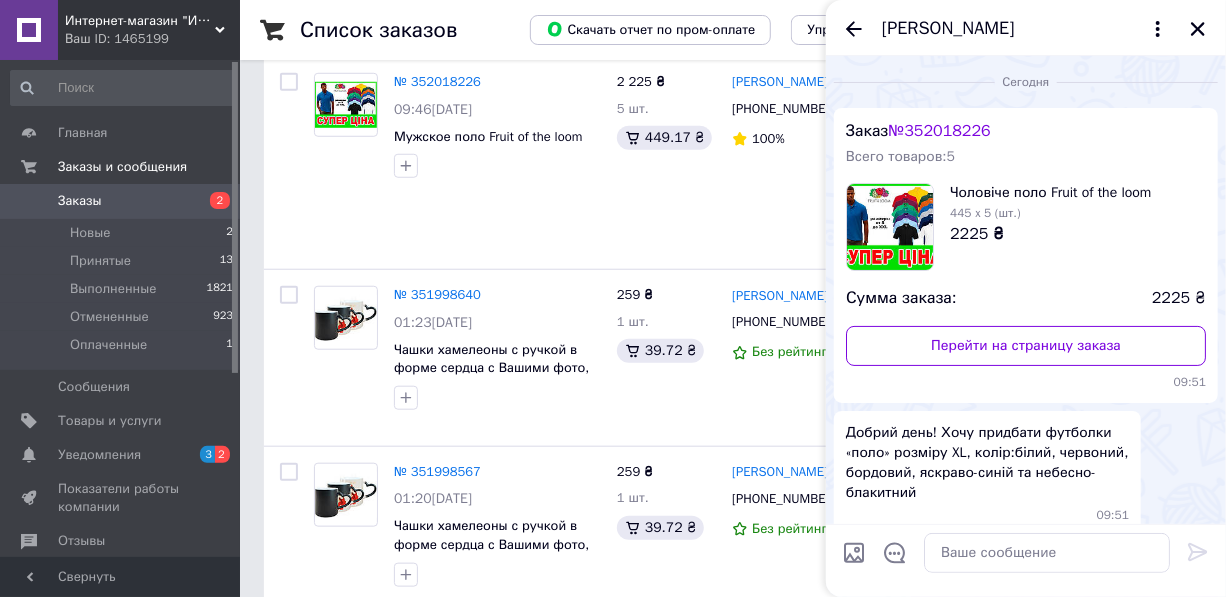 scroll, scrollTop: 247, scrollLeft: 0, axis: vertical 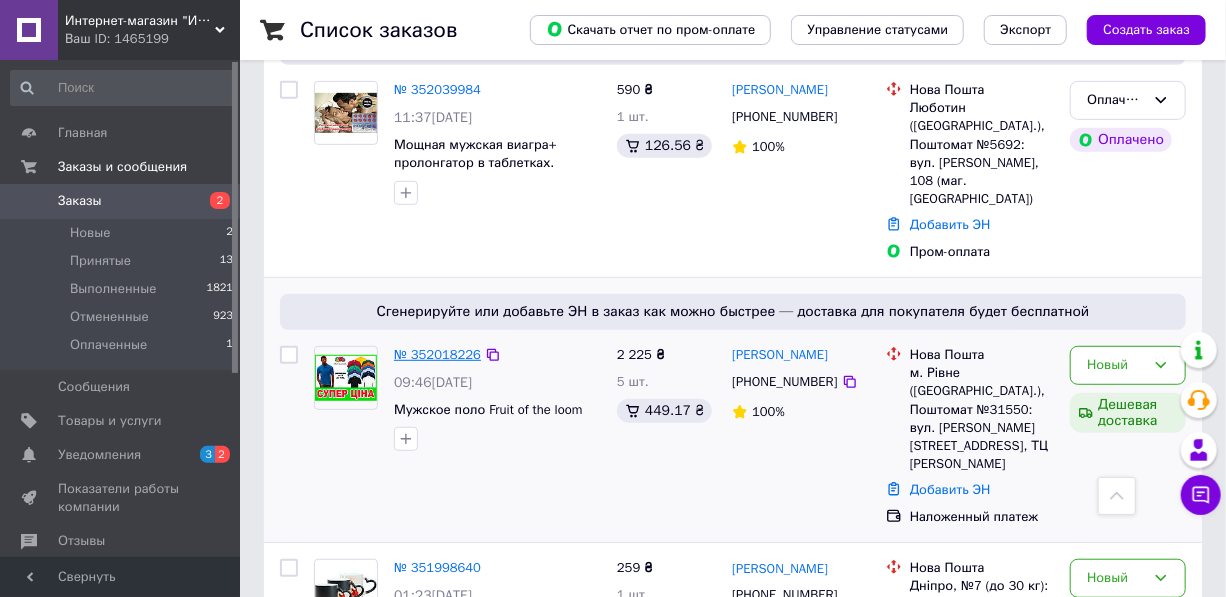 click on "№ 352018226" at bounding box center (437, 354) 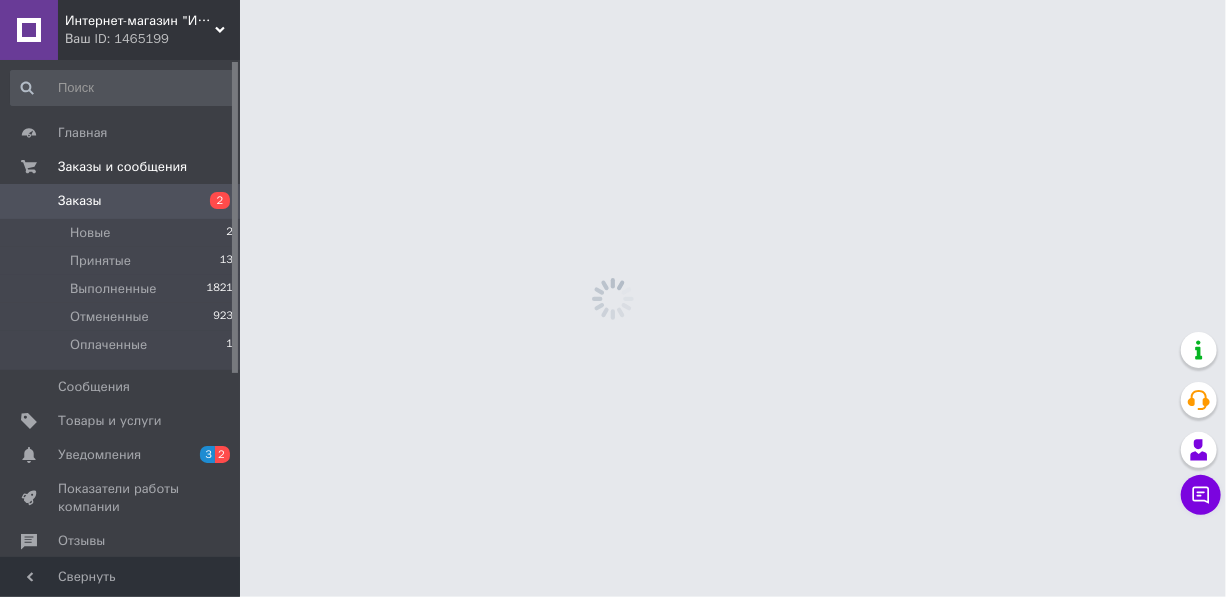 scroll, scrollTop: 0, scrollLeft: 0, axis: both 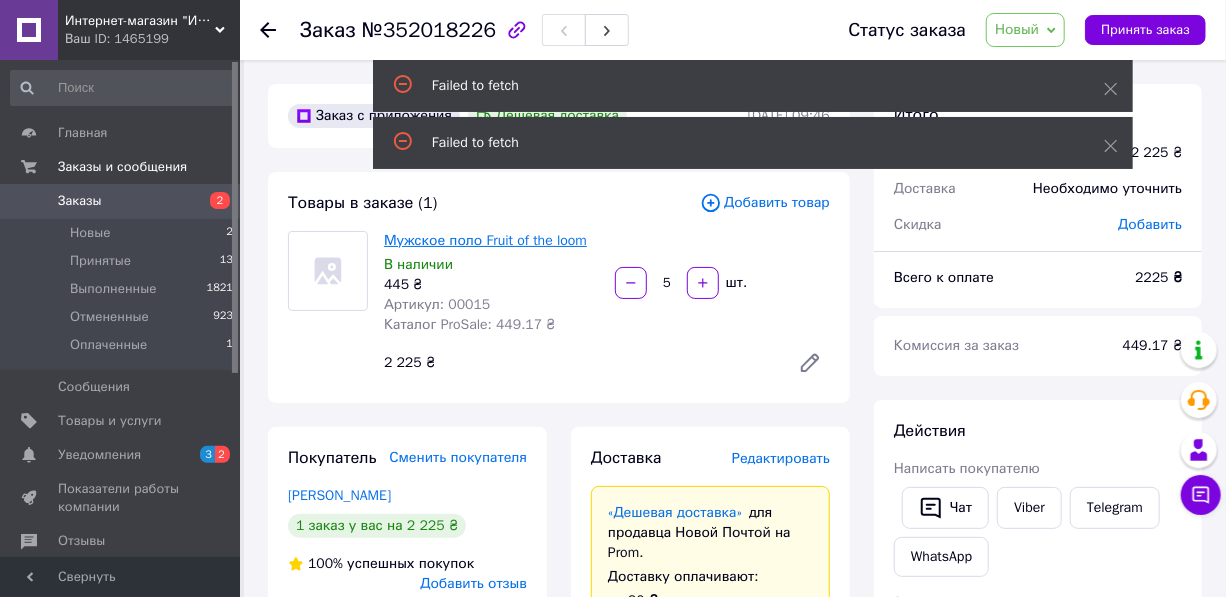 click on "Мужское поло Fruit of the loom" at bounding box center (485, 240) 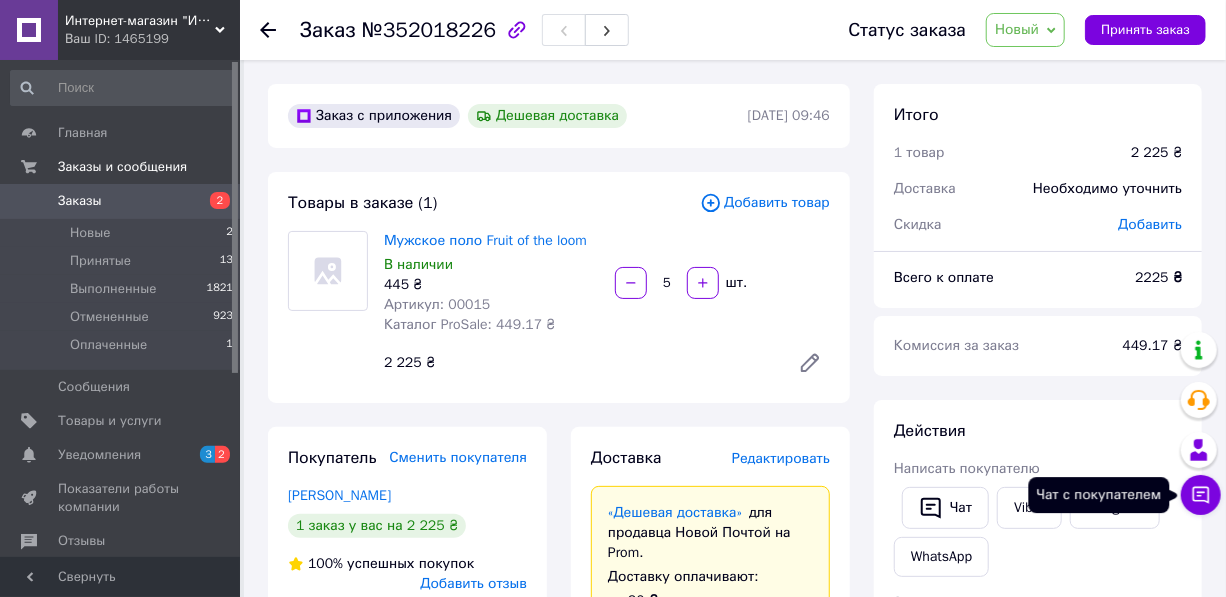 click 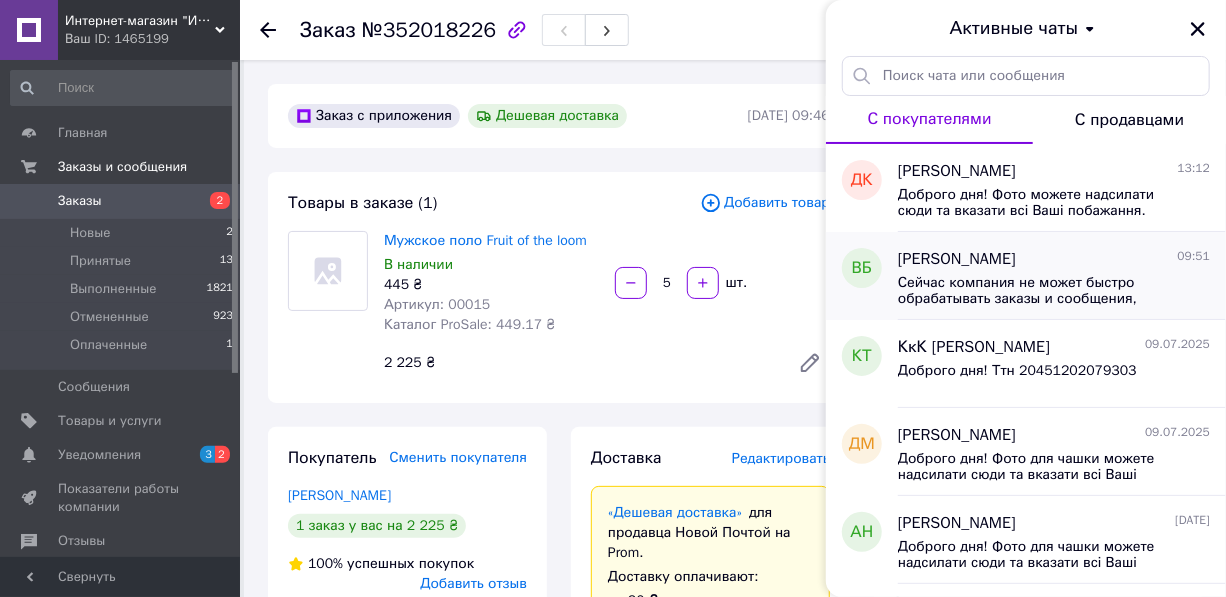 click on "Сейчас компания не может быстро обрабатывать заказы и сообщения,
поскольку по ее графику работы сегодня выходной. Ваша заявка будет обработана в ближайший рабочий день." at bounding box center [1040, 291] 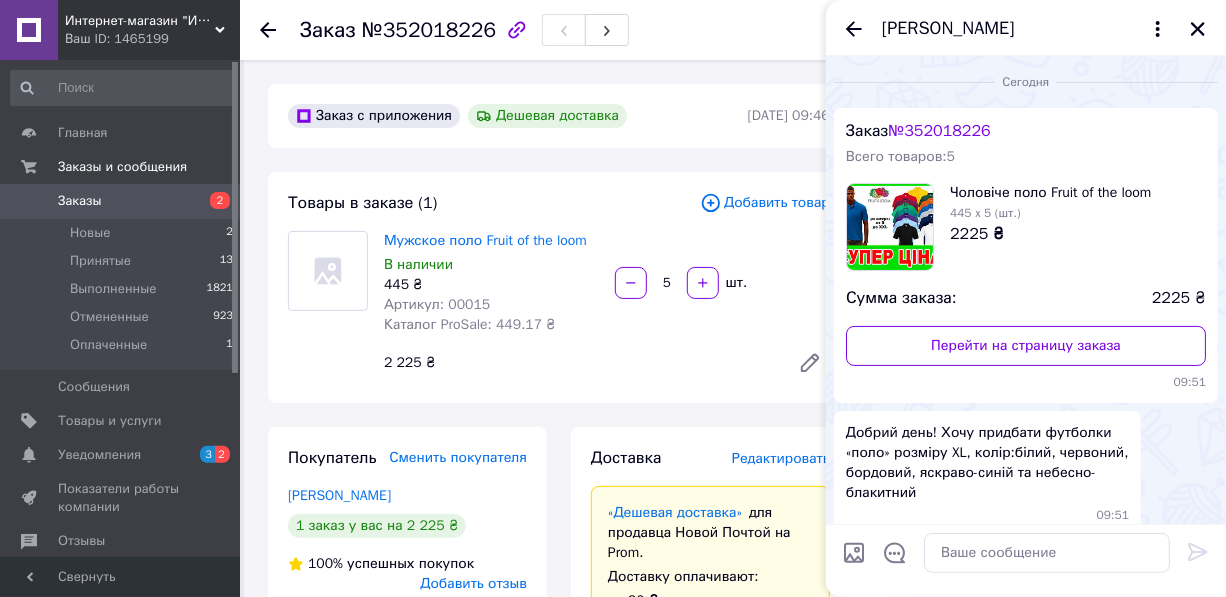 scroll, scrollTop: 247, scrollLeft: 0, axis: vertical 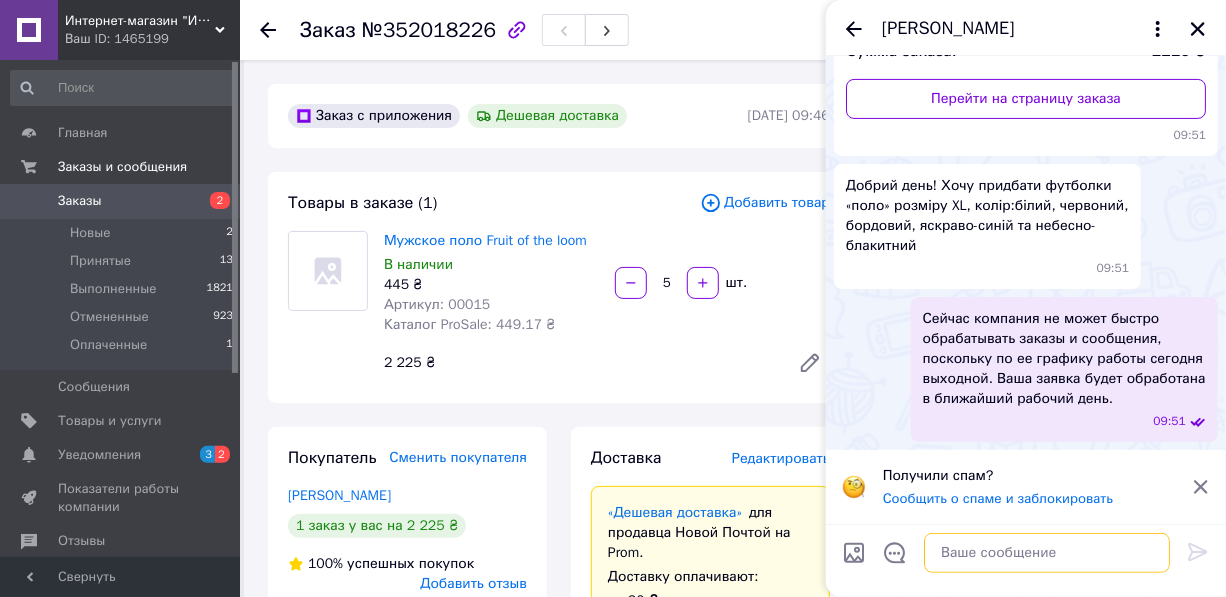 click at bounding box center [1047, 553] 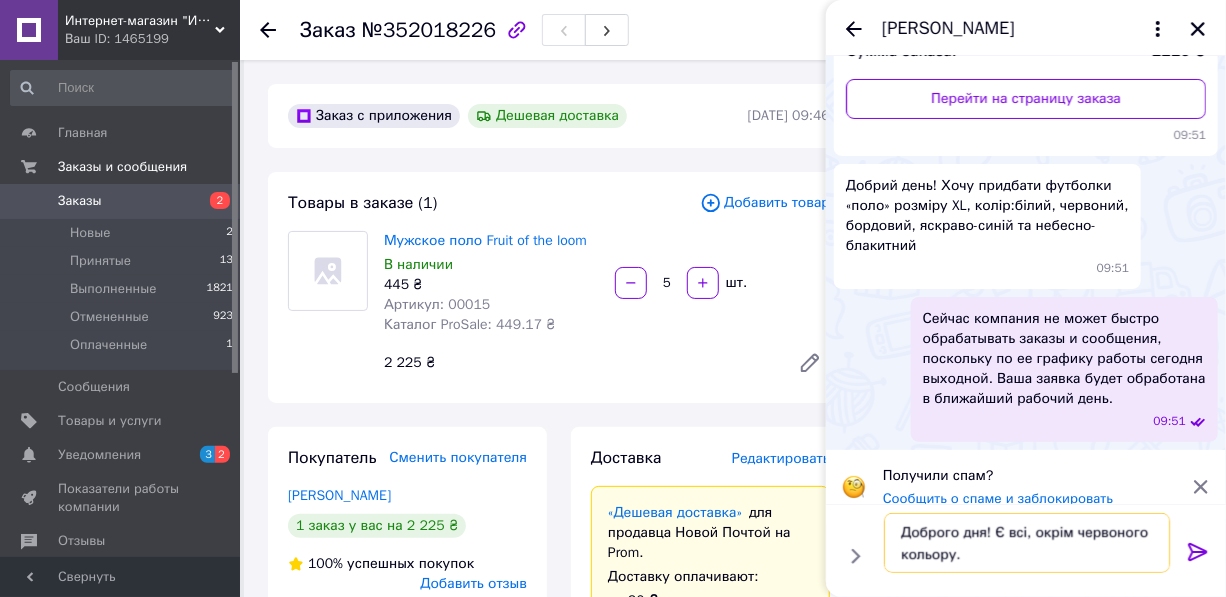 type on "Доброго дня! Є всі, окрім червоного кольору." 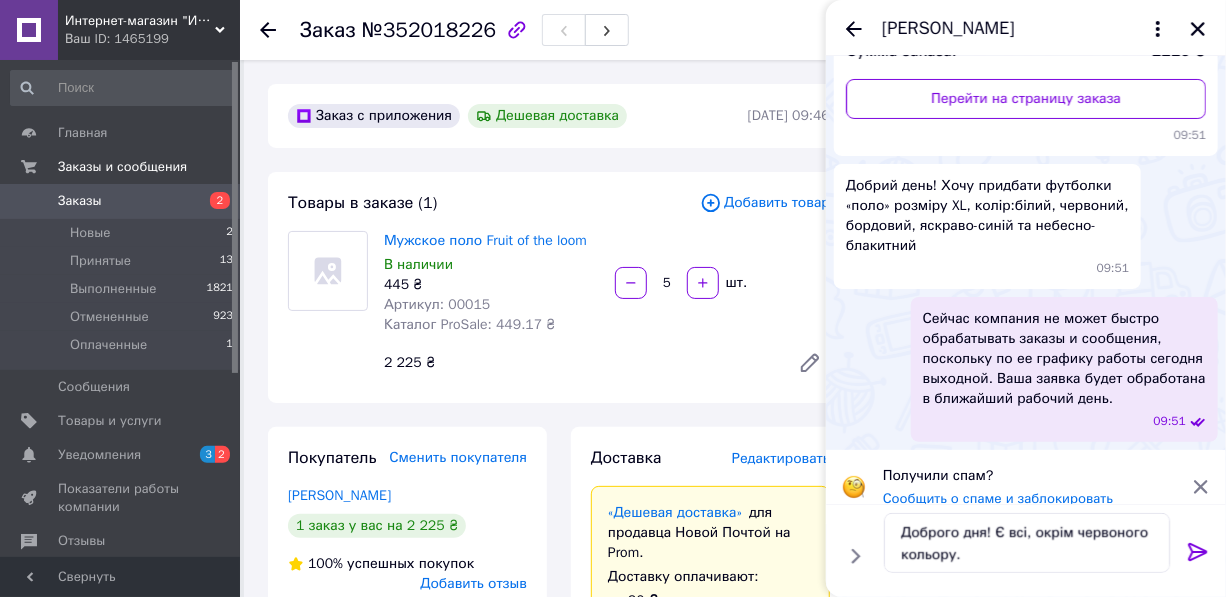 click 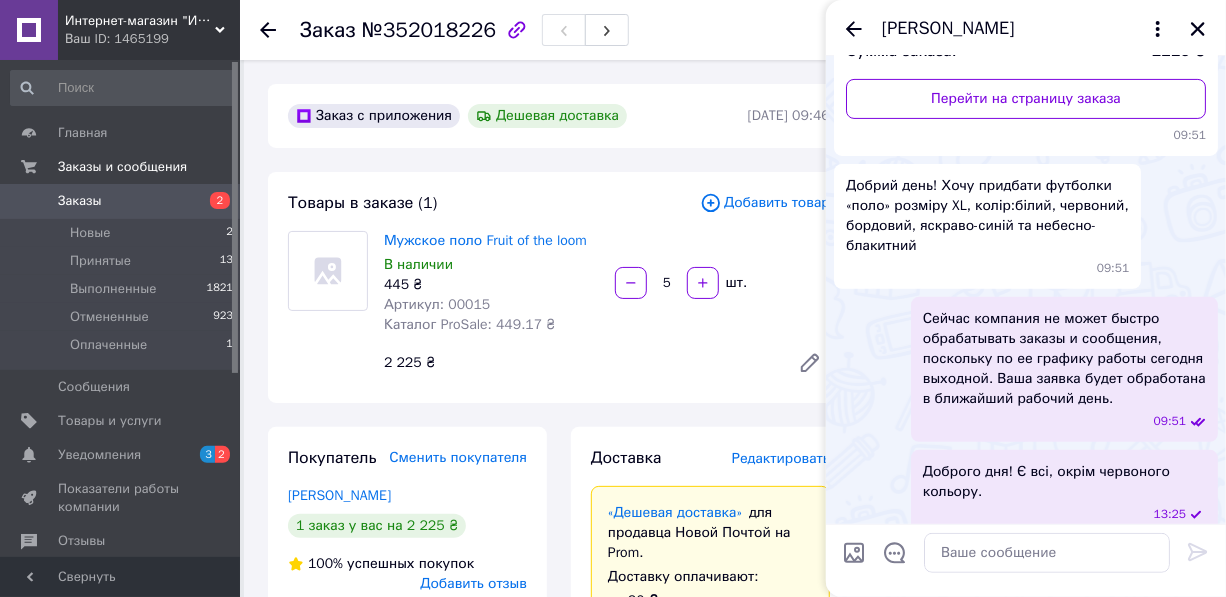scroll, scrollTop: 266, scrollLeft: 0, axis: vertical 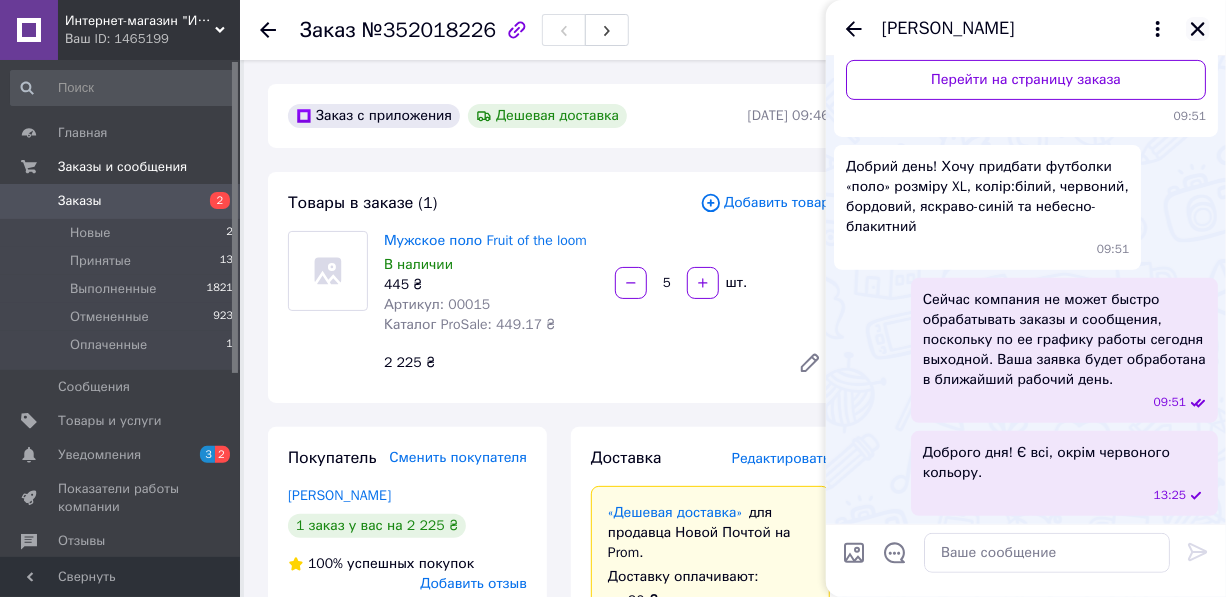 click 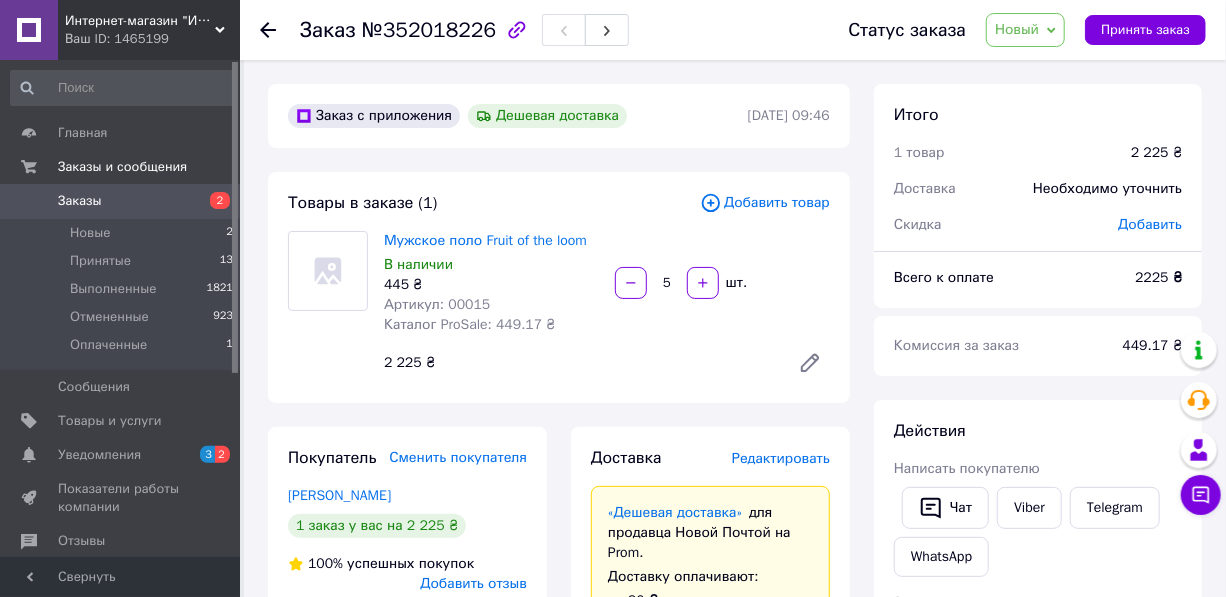 click 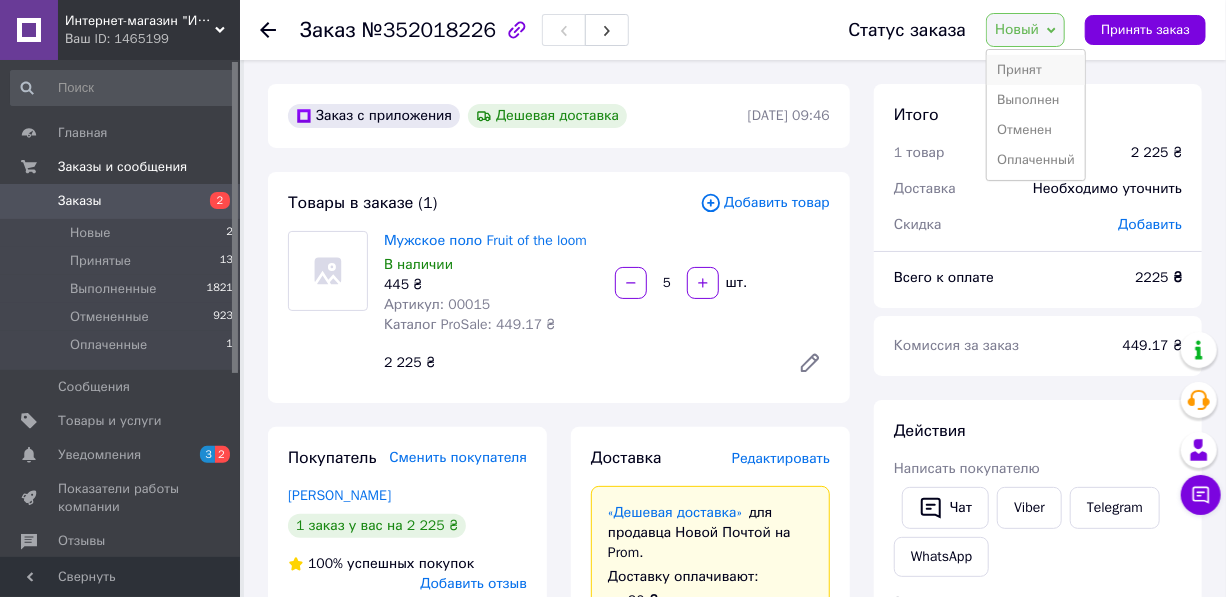click on "Принят" at bounding box center [1036, 70] 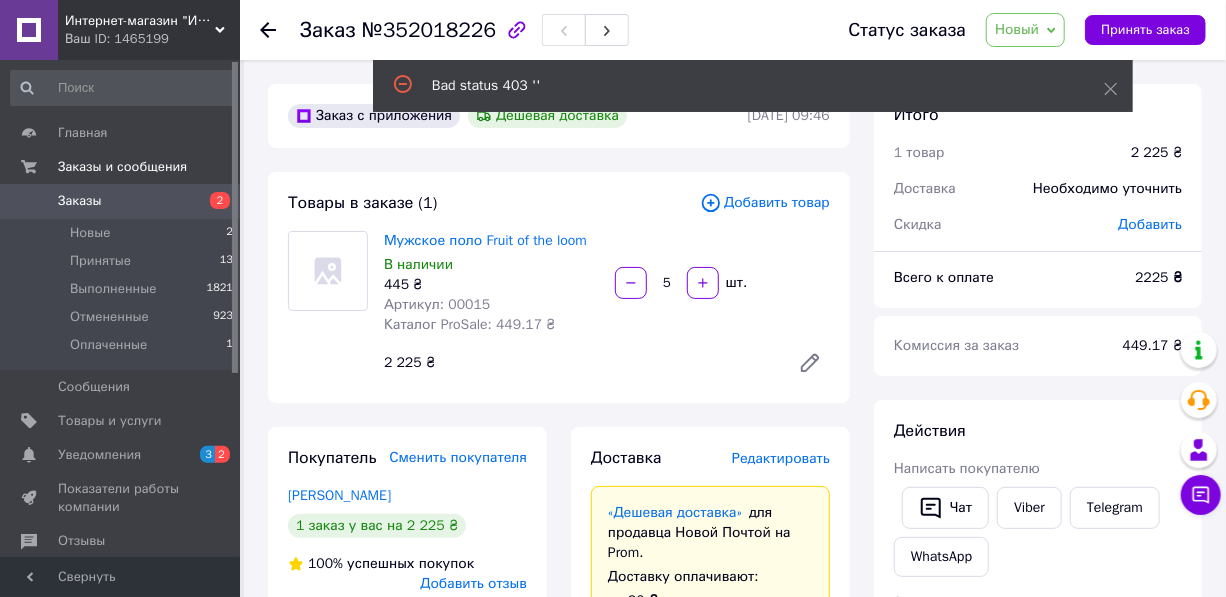 click on "Заказы" at bounding box center (80, 201) 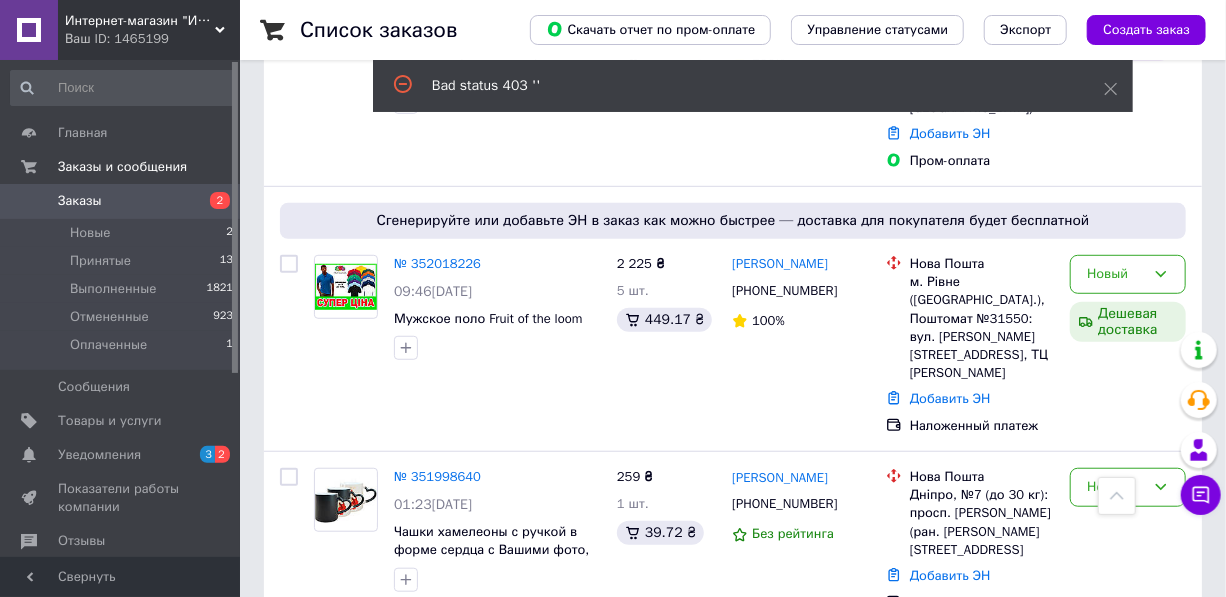 scroll, scrollTop: 90, scrollLeft: 0, axis: vertical 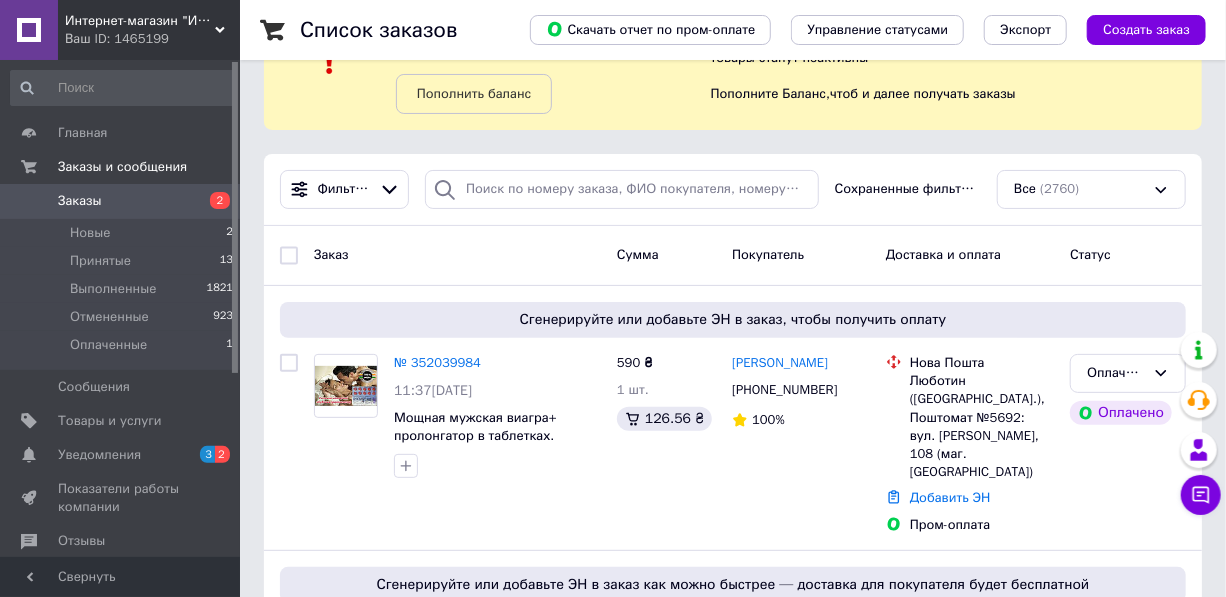 click on "Заказы" at bounding box center [80, 201] 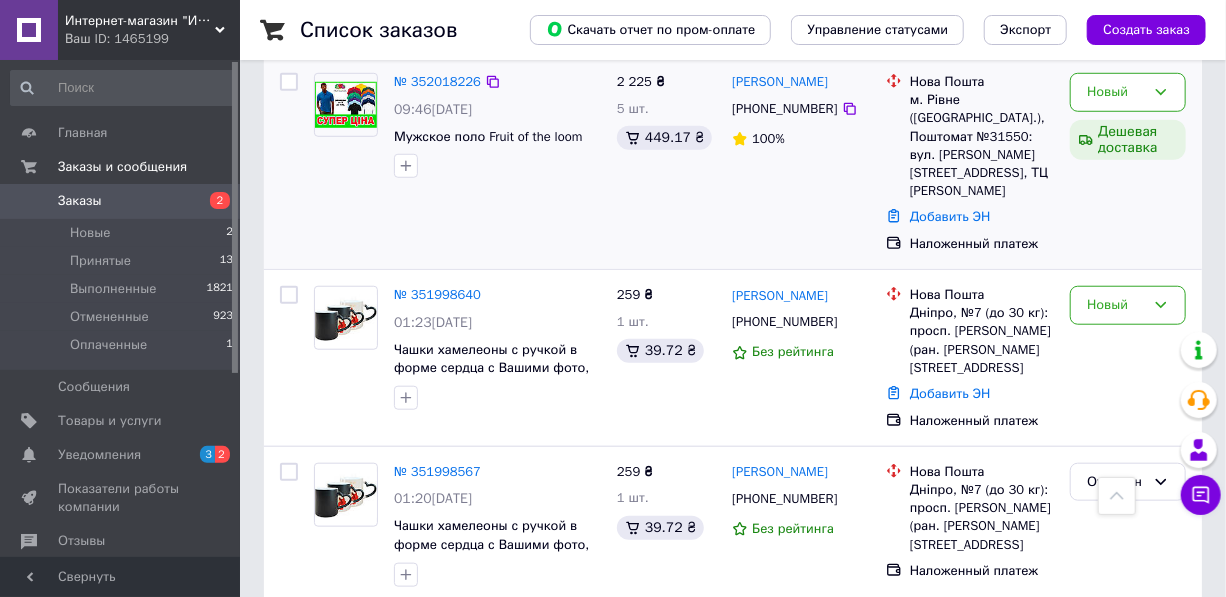 scroll, scrollTop: 545, scrollLeft: 0, axis: vertical 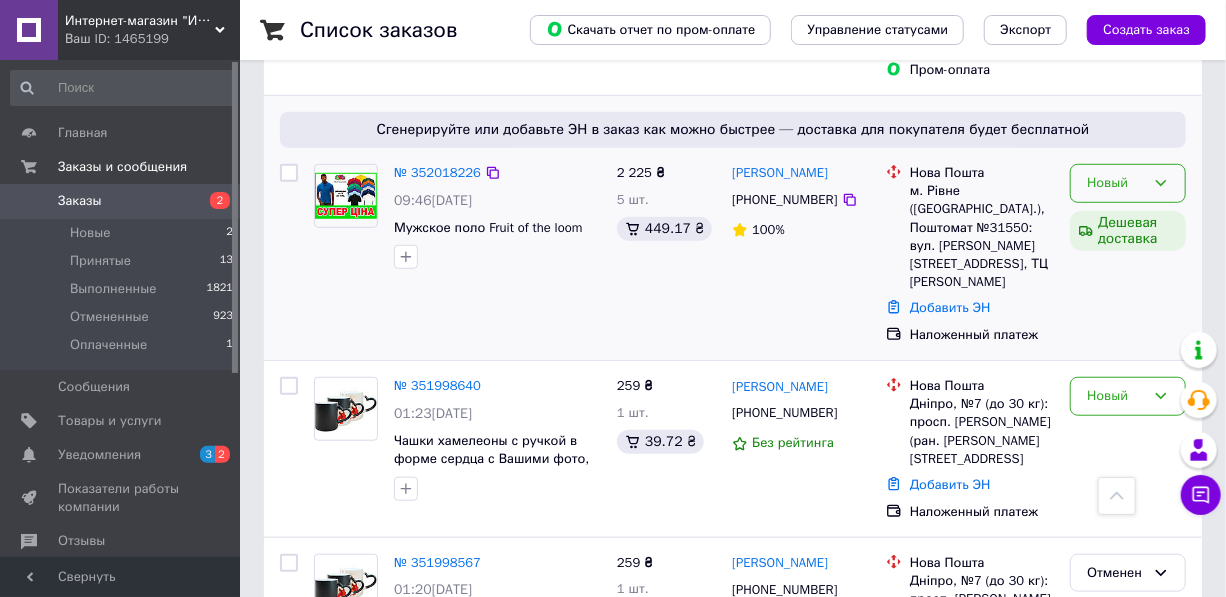click 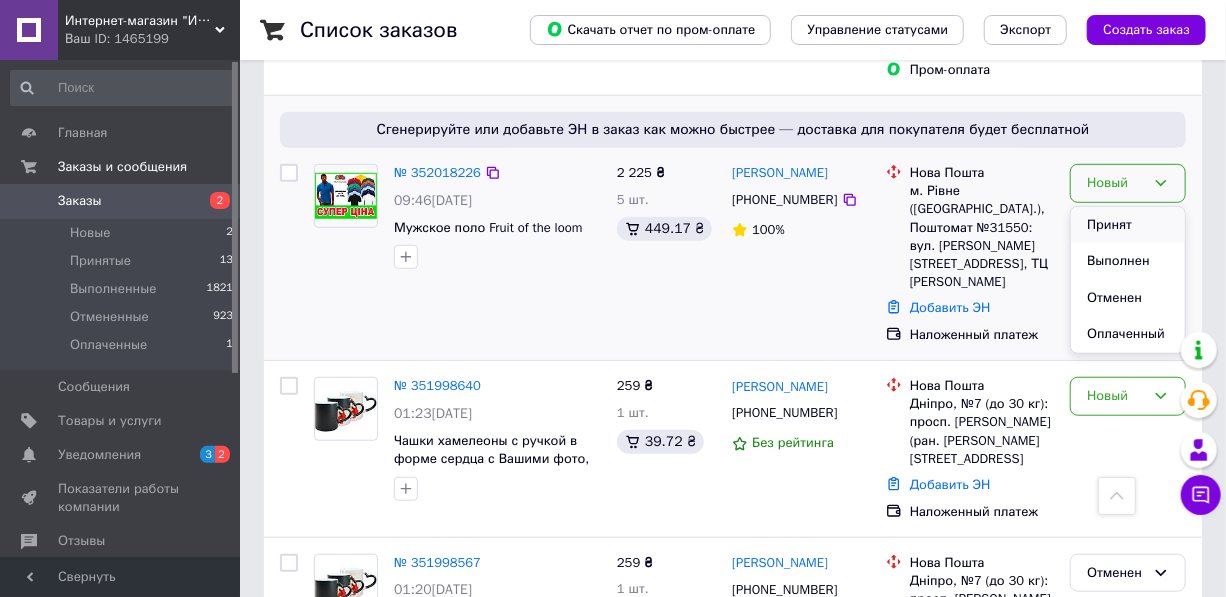 click on "Принят" at bounding box center [1128, 225] 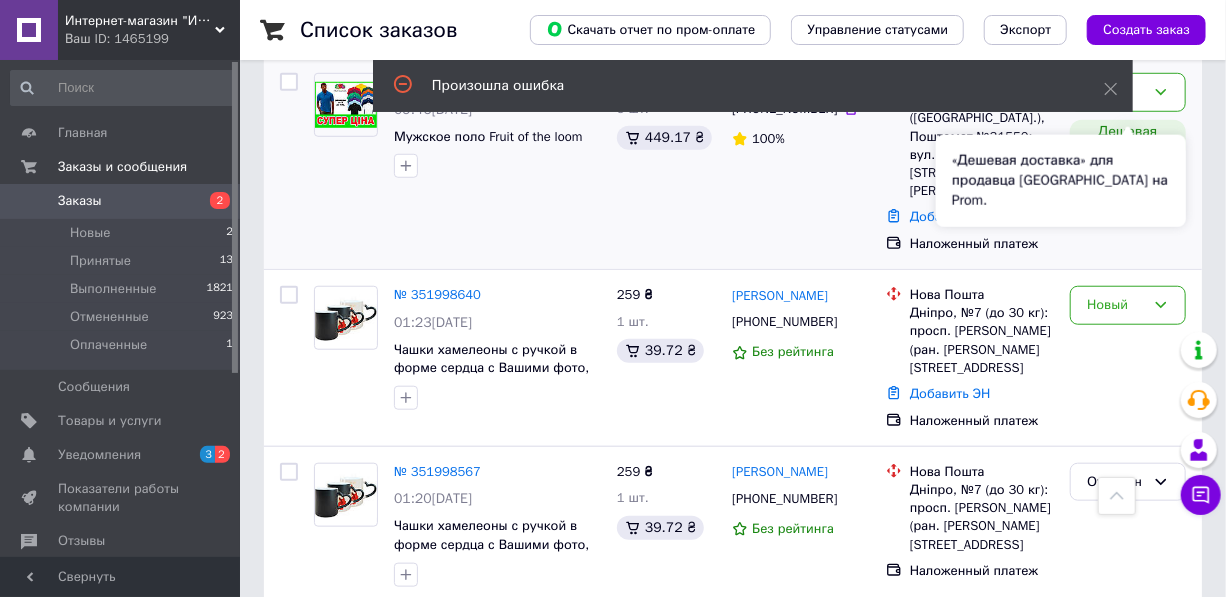 scroll, scrollTop: 363, scrollLeft: 0, axis: vertical 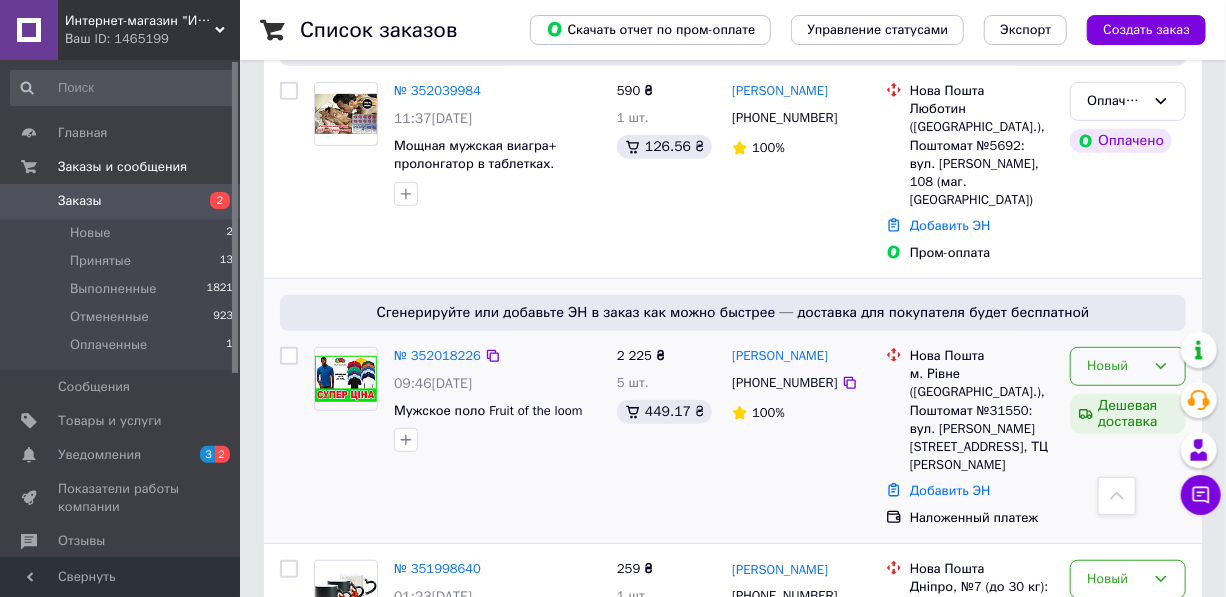 click 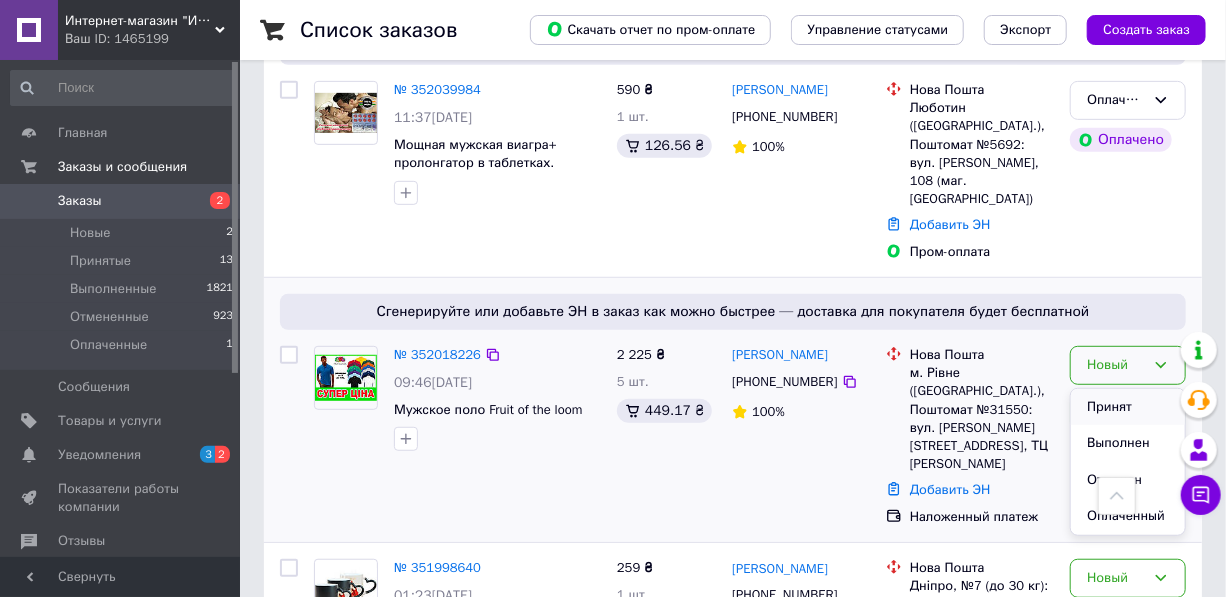 click on "Принят" at bounding box center (1128, 407) 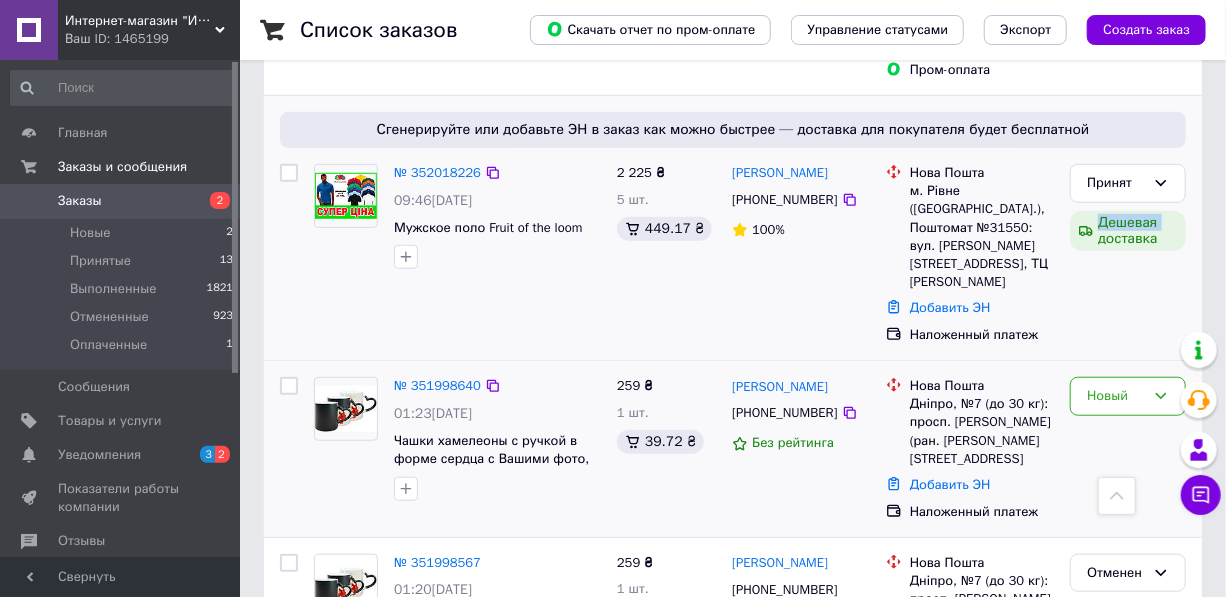 scroll, scrollTop: 636, scrollLeft: 0, axis: vertical 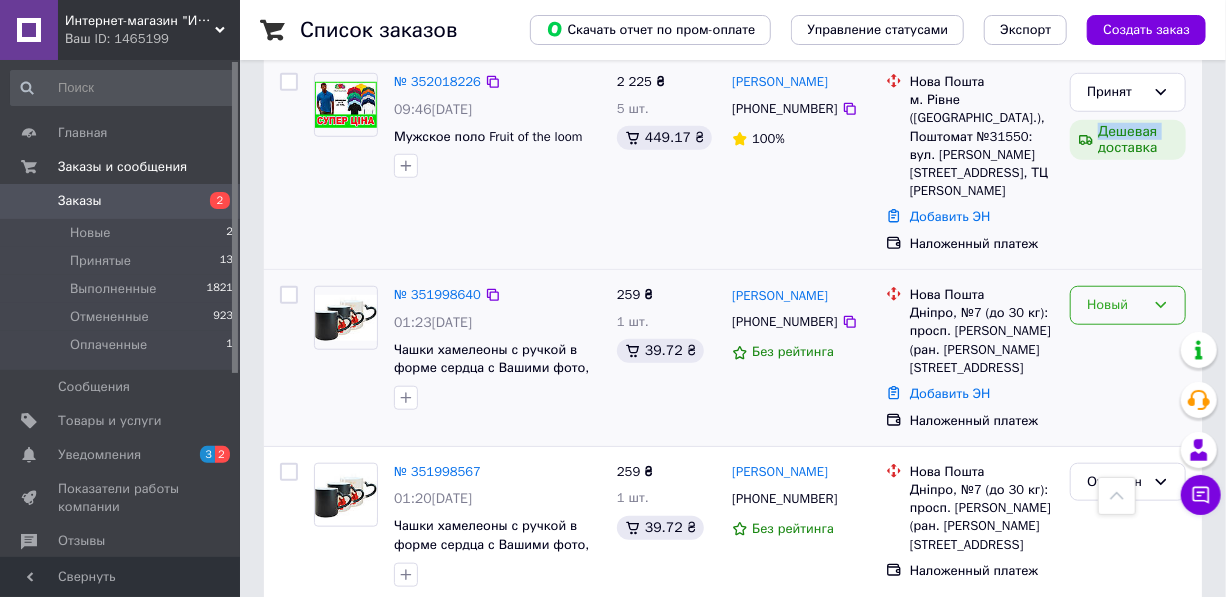 click 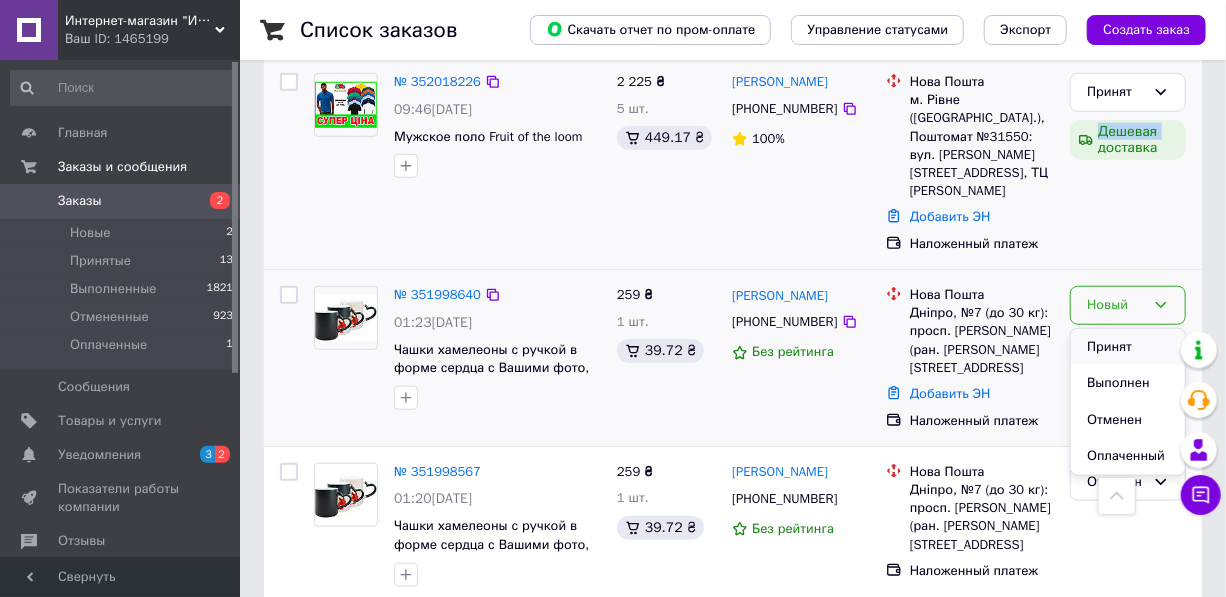 click on "Принят" at bounding box center [1128, 347] 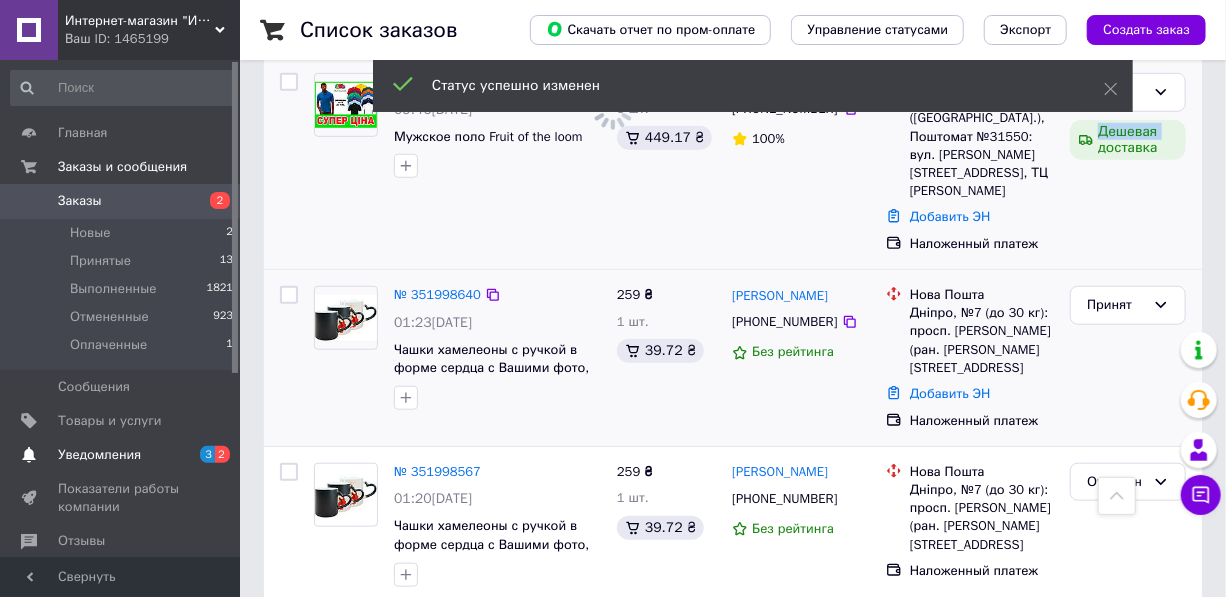 click on "Уведомления" at bounding box center (99, 455) 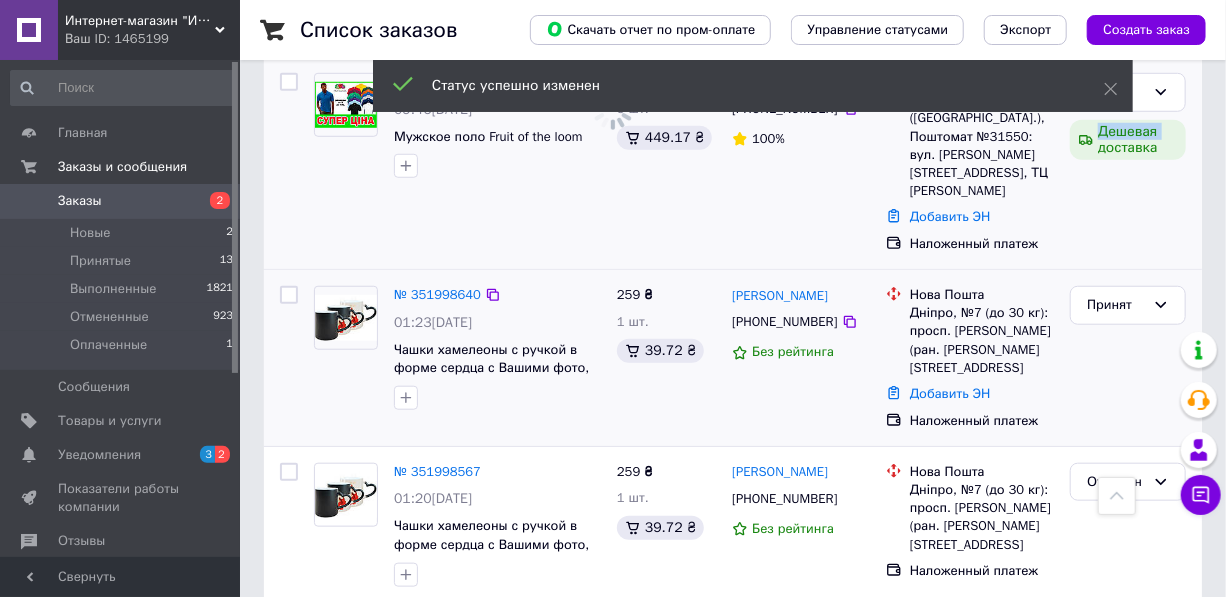 click on "Управление сайтом" at bounding box center (119, 678) 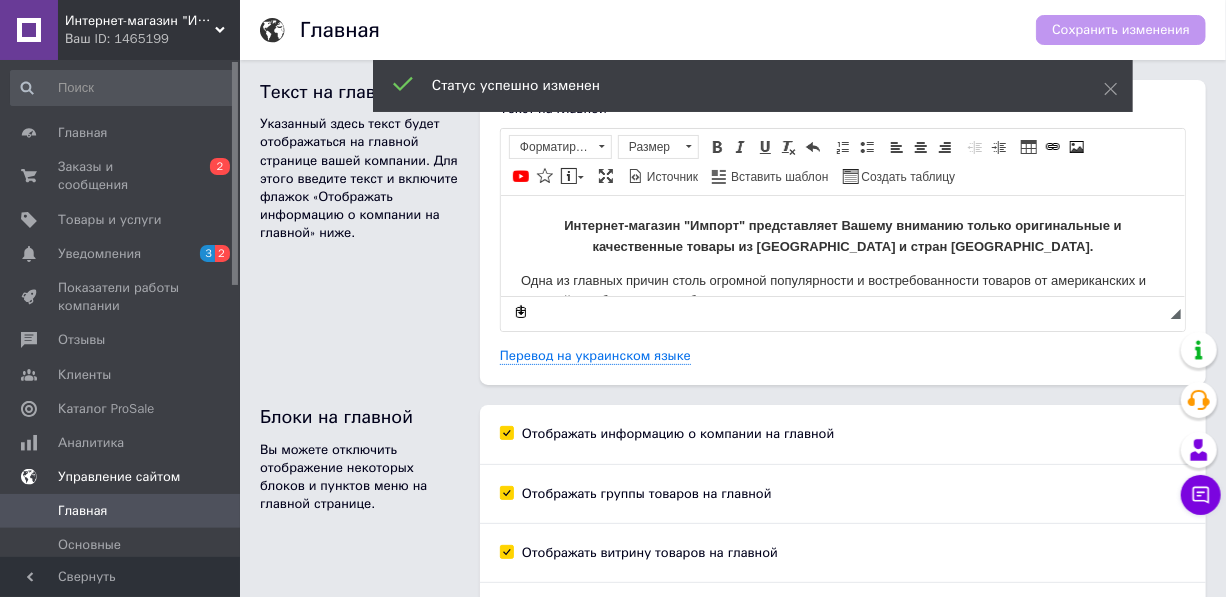 scroll, scrollTop: 0, scrollLeft: 0, axis: both 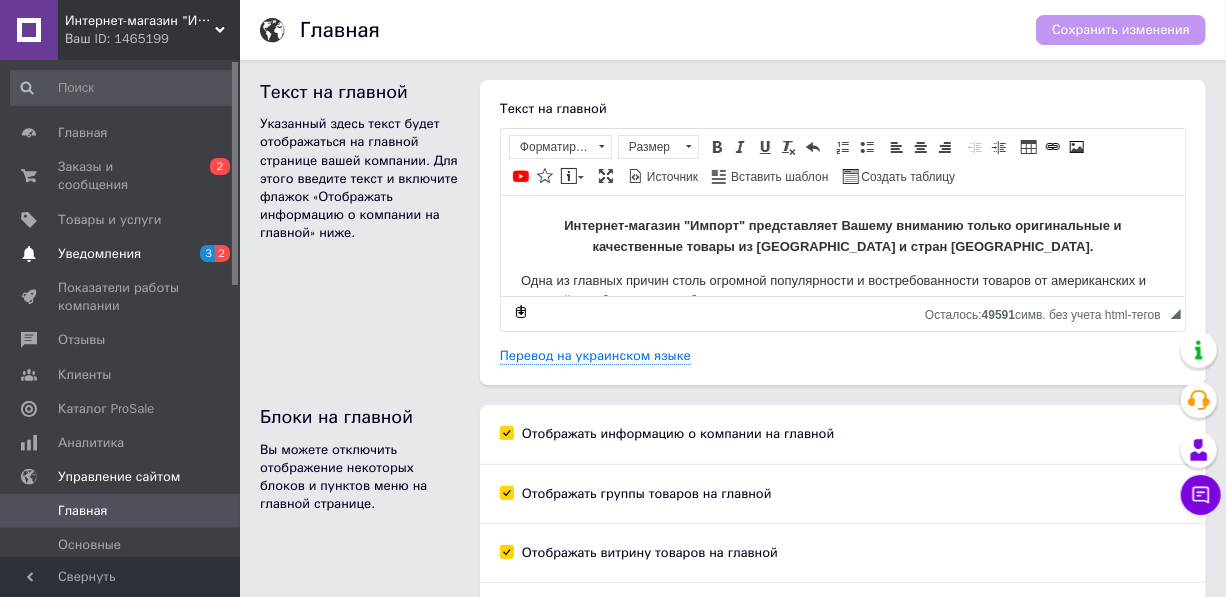 click on "Уведомления" at bounding box center (99, 254) 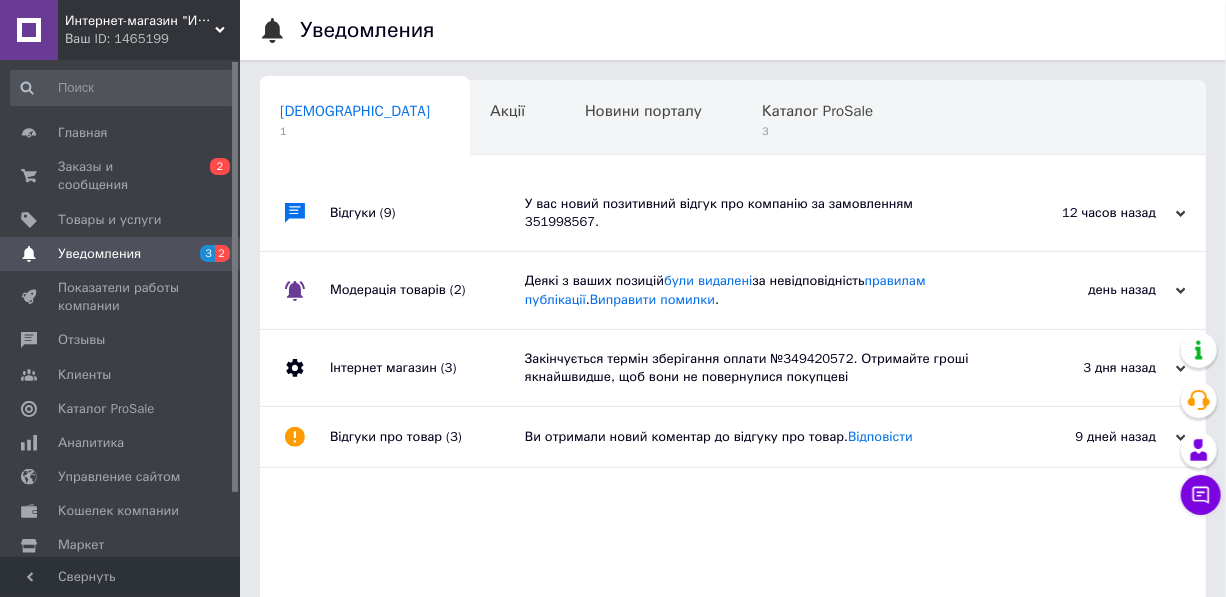 scroll, scrollTop: 0, scrollLeft: 4, axis: horizontal 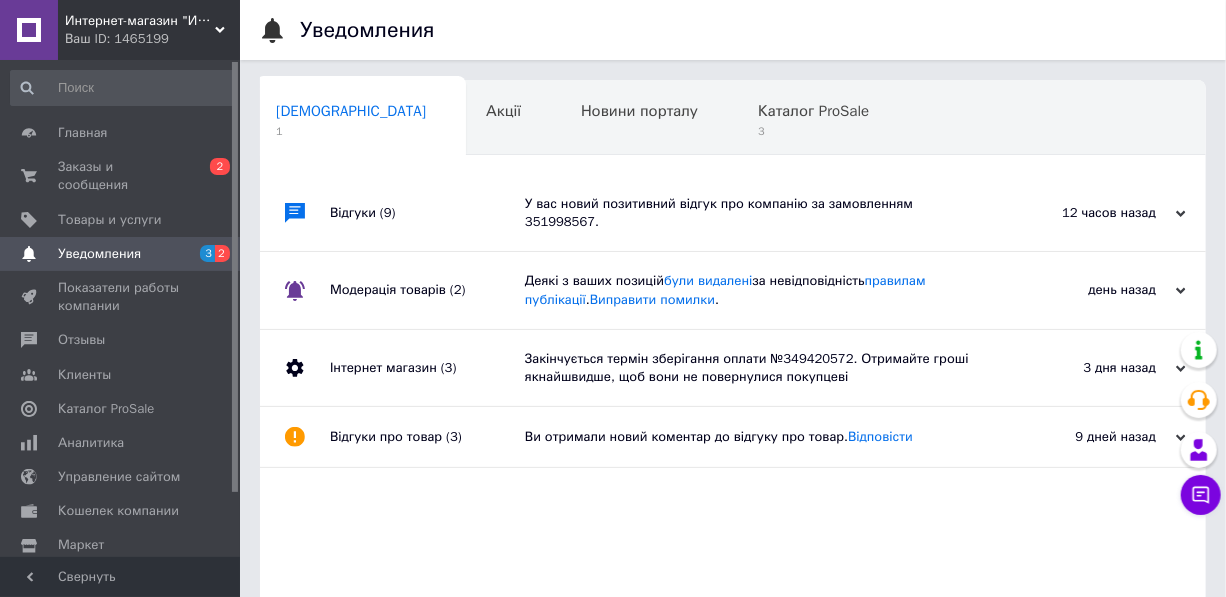 click on "У вас новий позитивний відгук про компанію за замовленням 351998567." at bounding box center [755, 213] 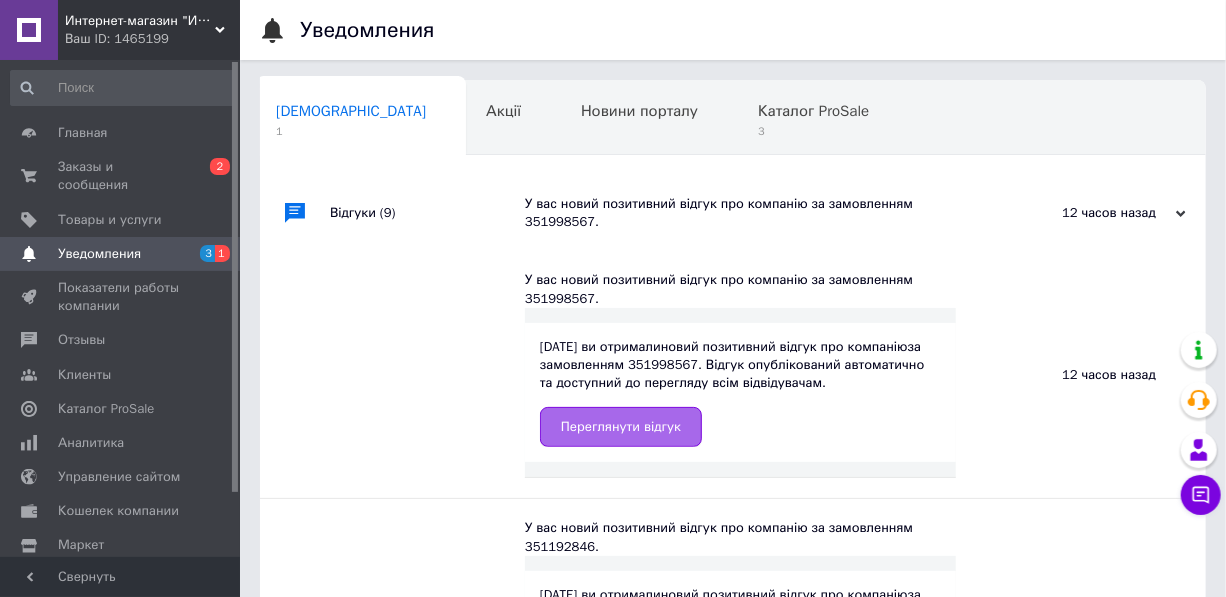 click on "Переглянути відгук" at bounding box center (621, 427) 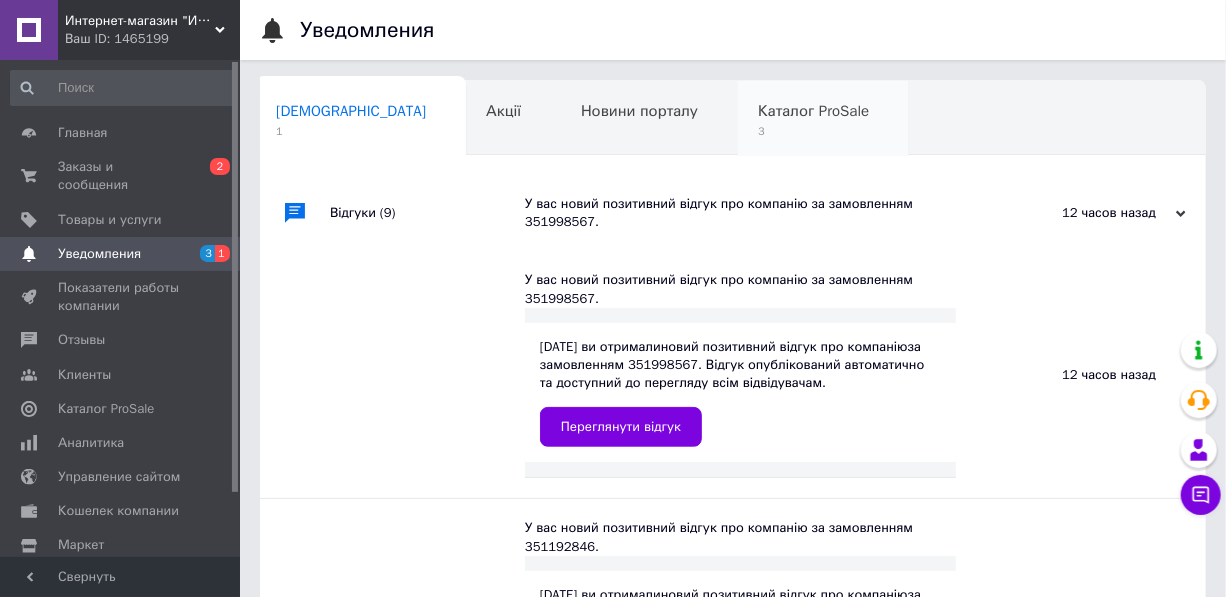 click on "Каталог ProSale 3" at bounding box center [823, 119] 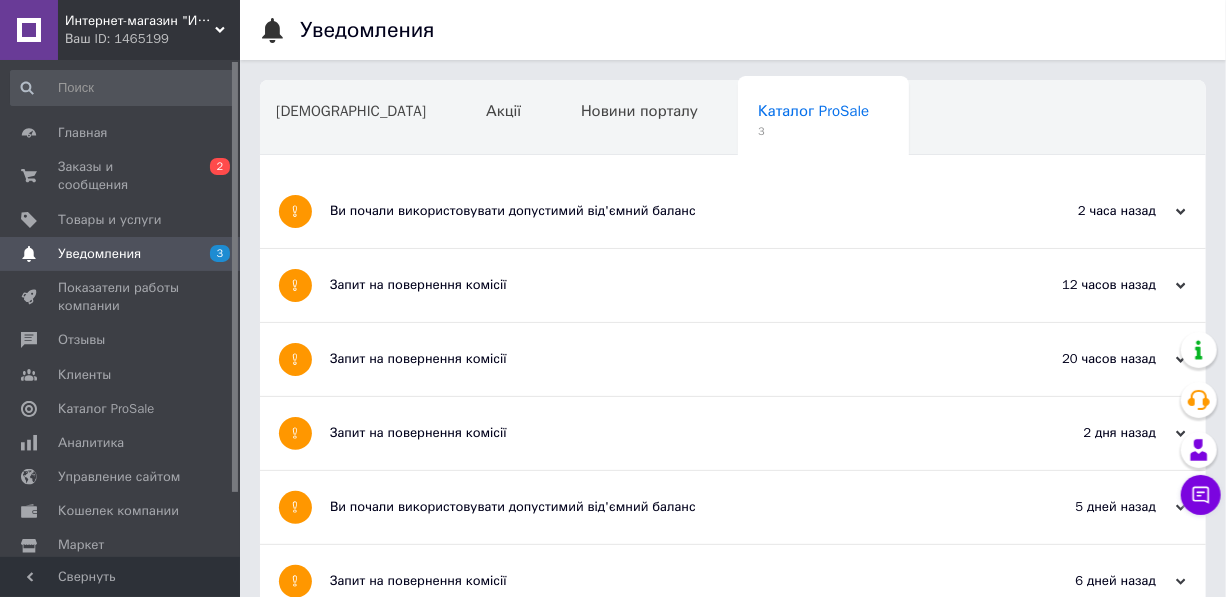 click on "Запит на повернення комісії" at bounding box center [658, 359] 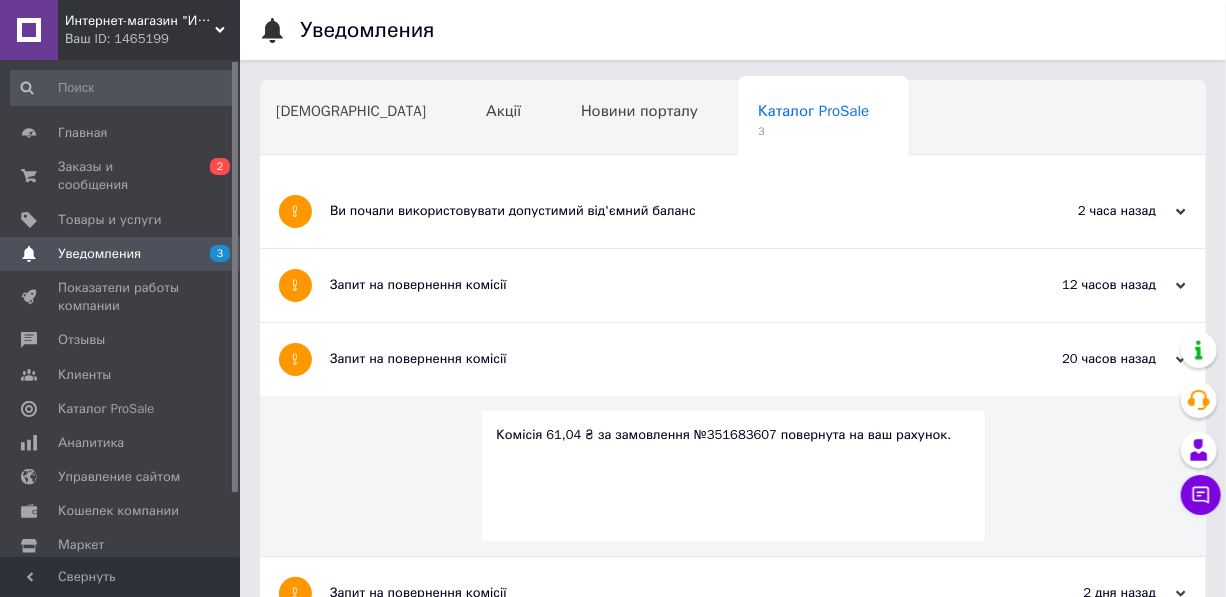 click on "Запит на повернення комісії" at bounding box center (658, 285) 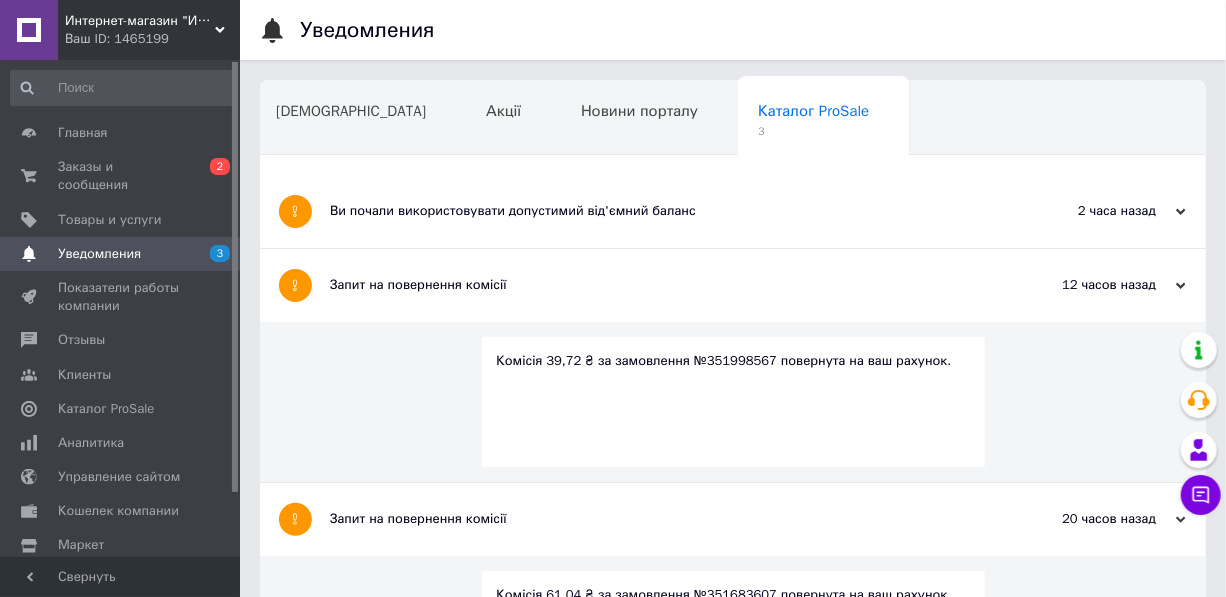 click on "Ви почали використовувати допустимий від'ємний баланс" at bounding box center (658, 211) 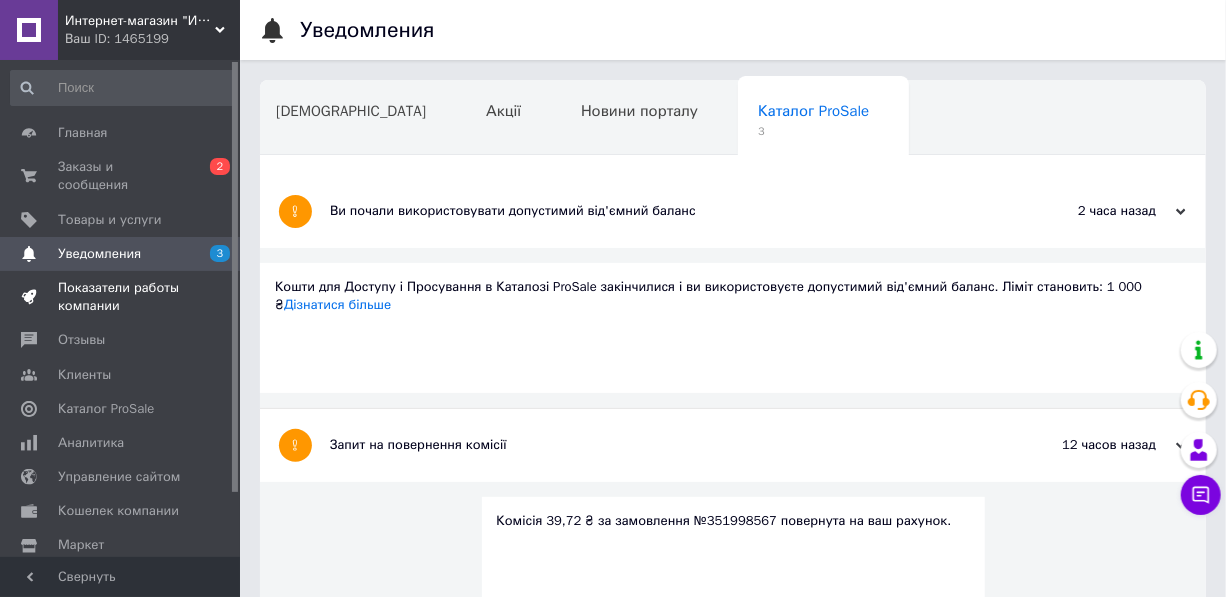 click on "Показатели работы компании" at bounding box center (121, 297) 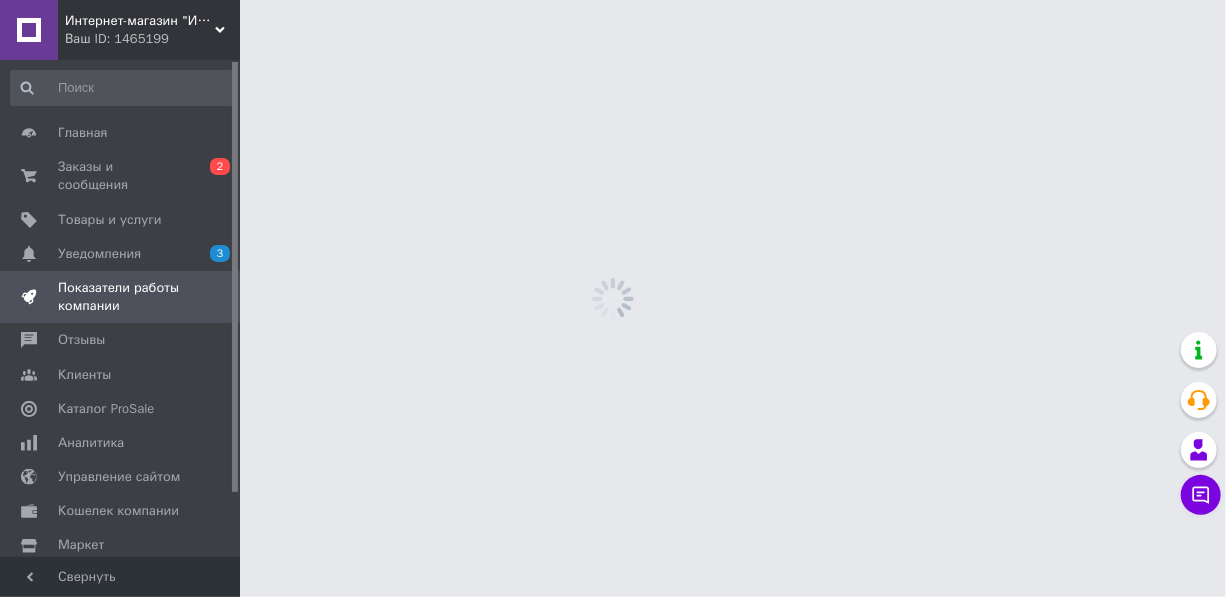 click on "Показатели работы компании" at bounding box center (121, 297) 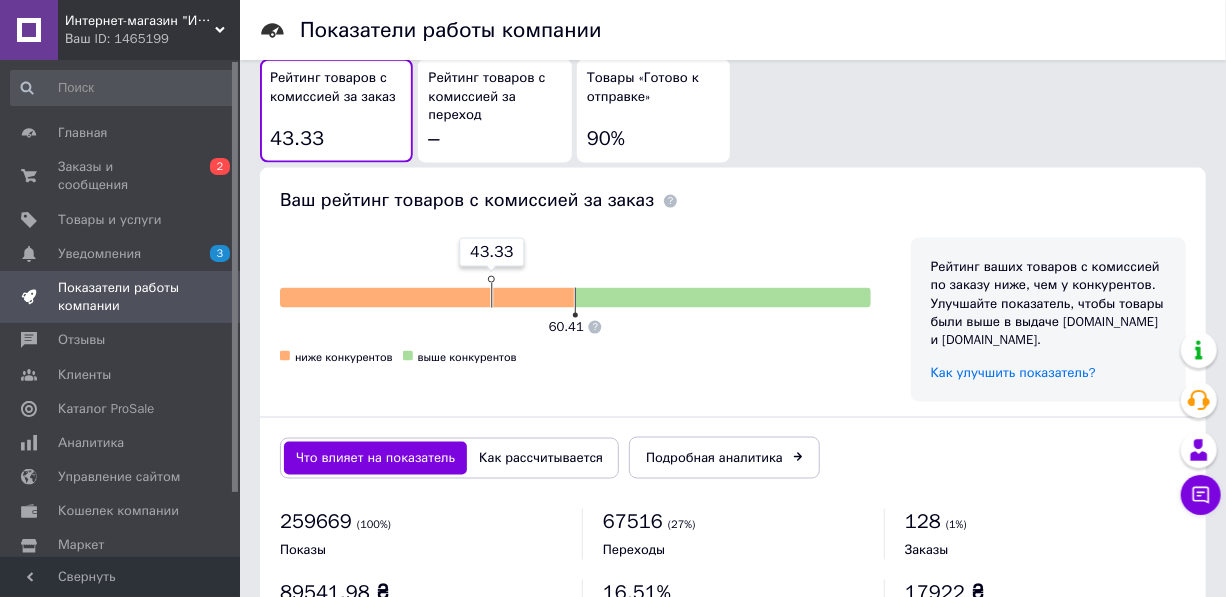 scroll, scrollTop: 1265, scrollLeft: 0, axis: vertical 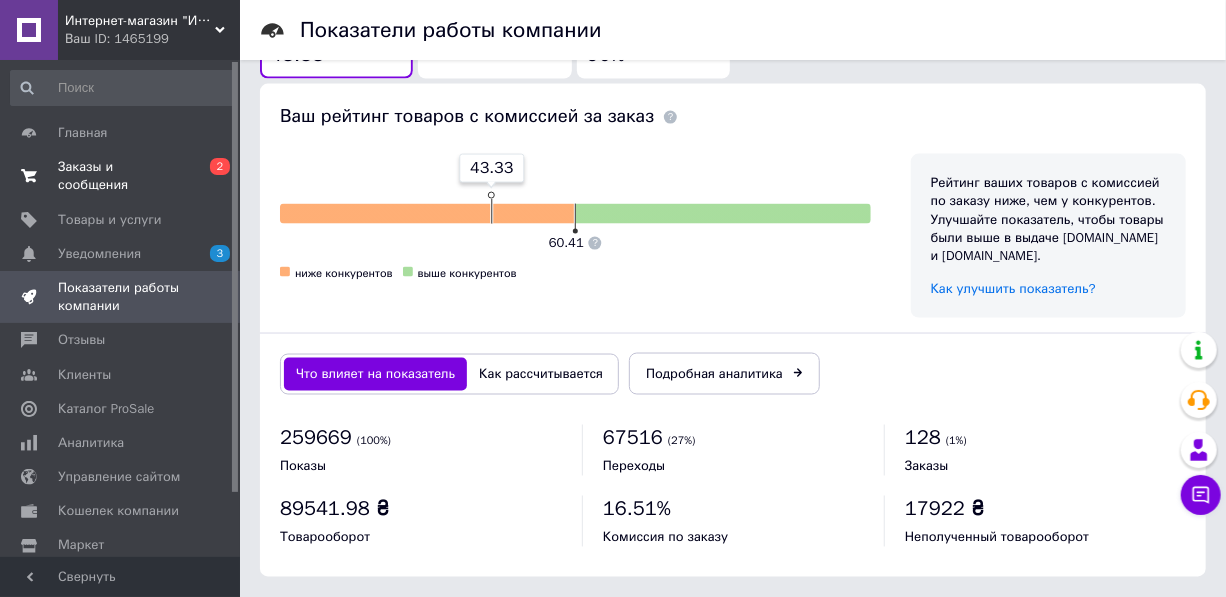 click on "Заказы и сообщения" at bounding box center [121, 176] 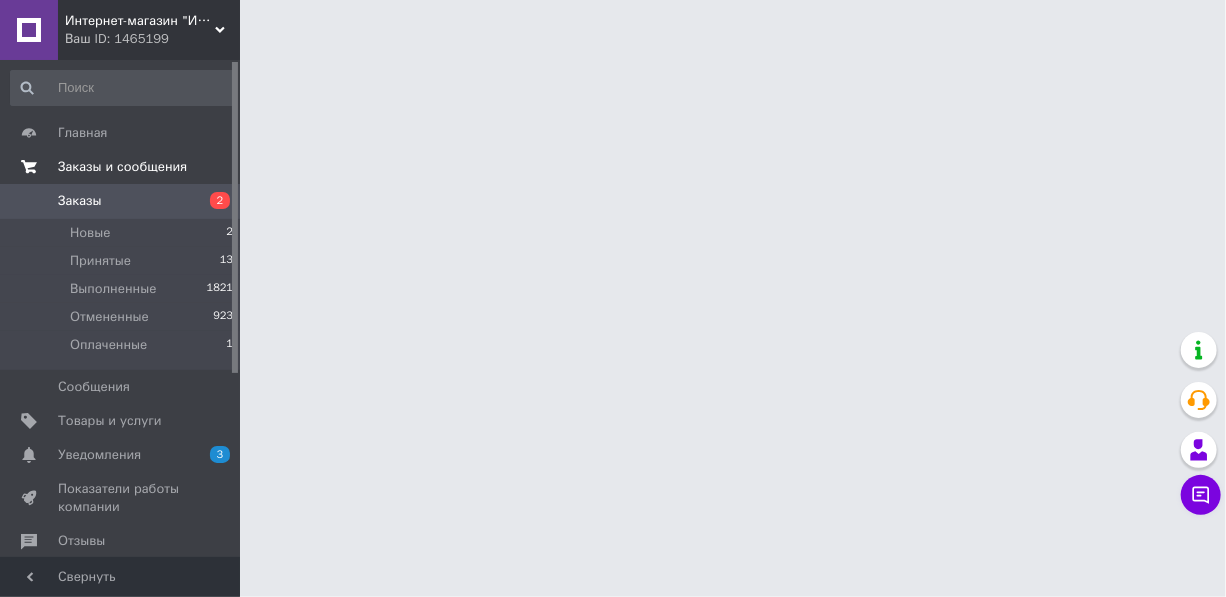 scroll, scrollTop: 0, scrollLeft: 0, axis: both 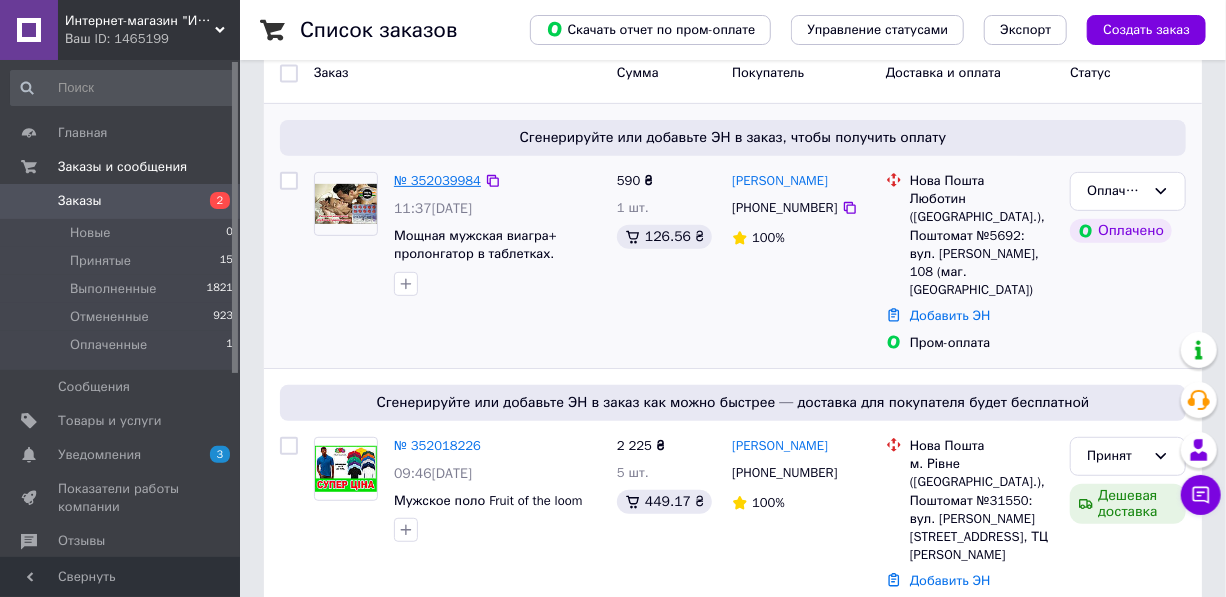 click on "№ 352039984" at bounding box center (437, 180) 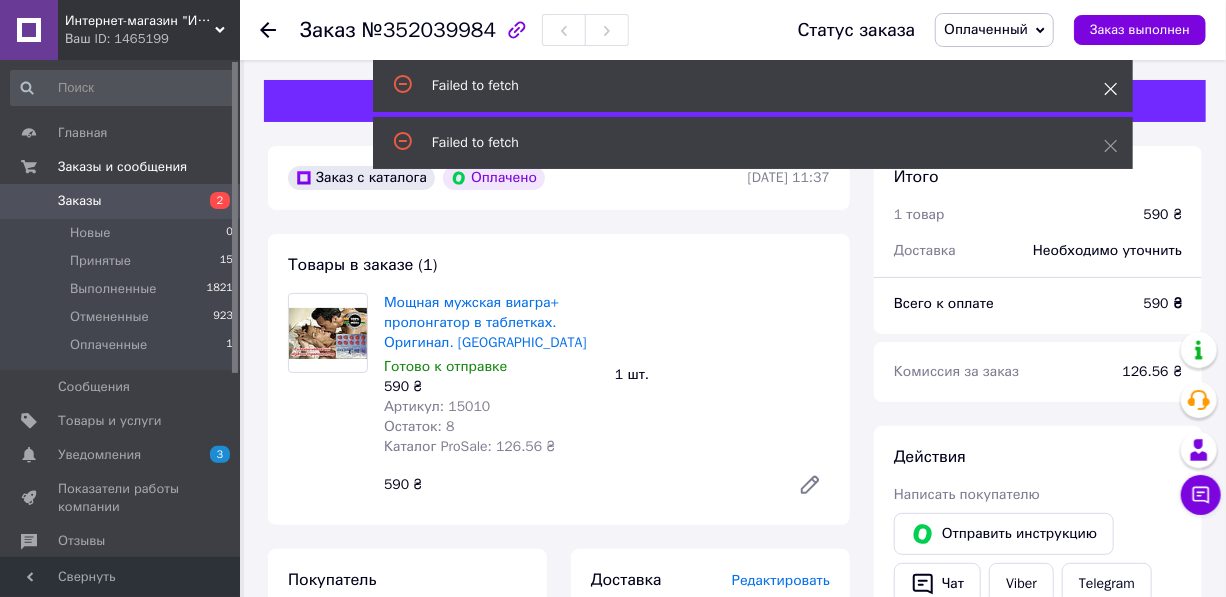 click 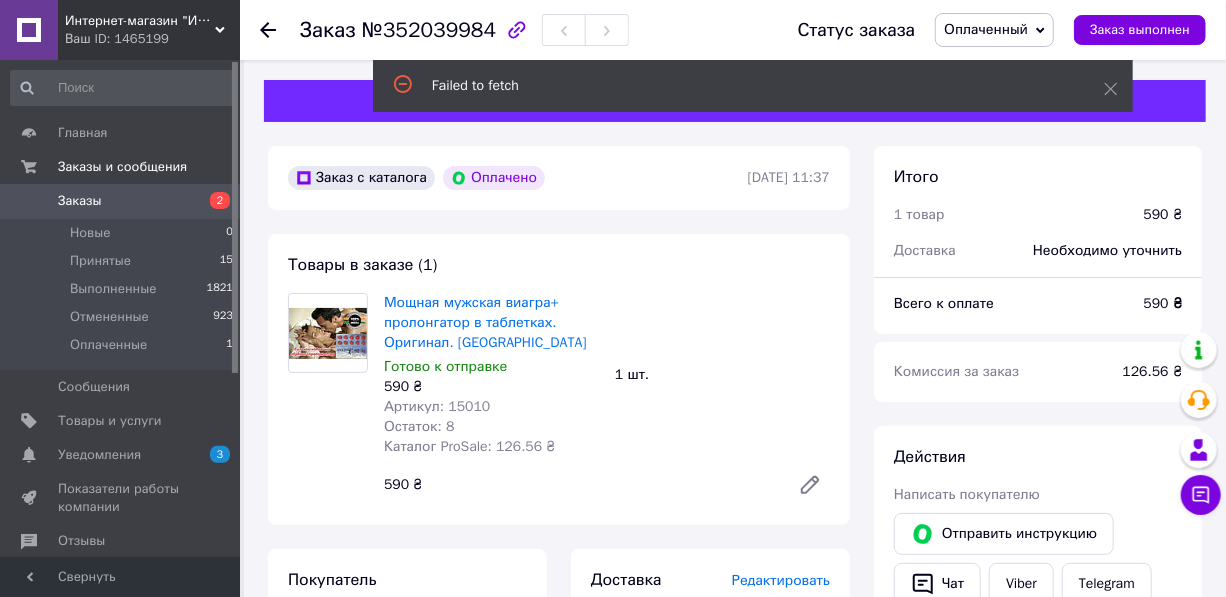 click 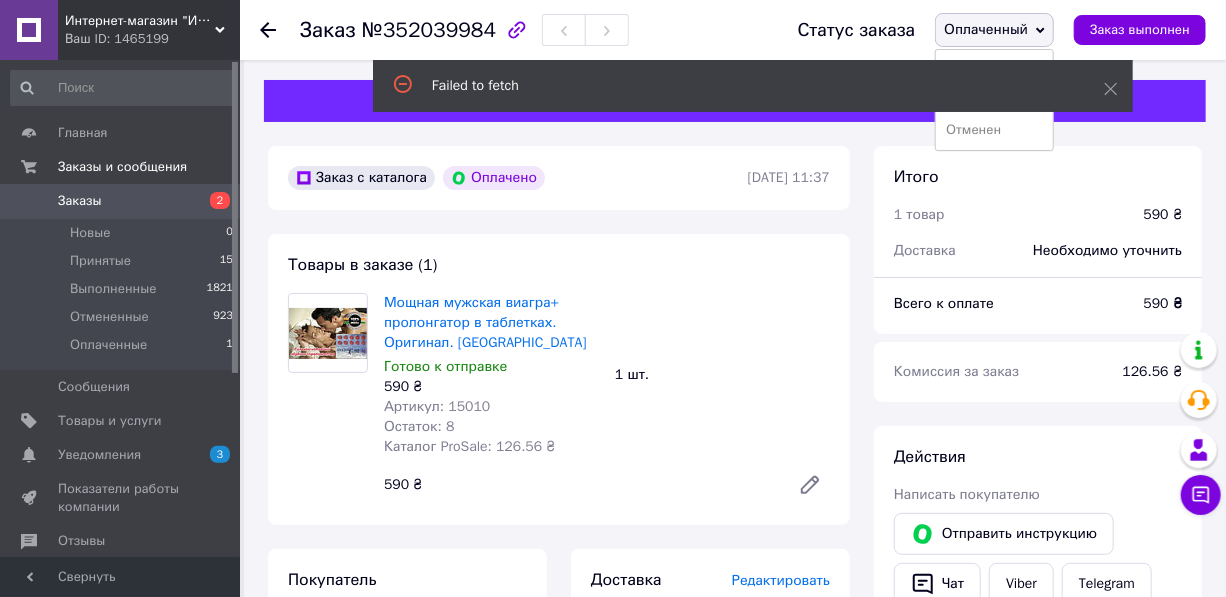 drag, startPoint x: 1108, startPoint y: 87, endPoint x: 1043, endPoint y: 79, distance: 65.490456 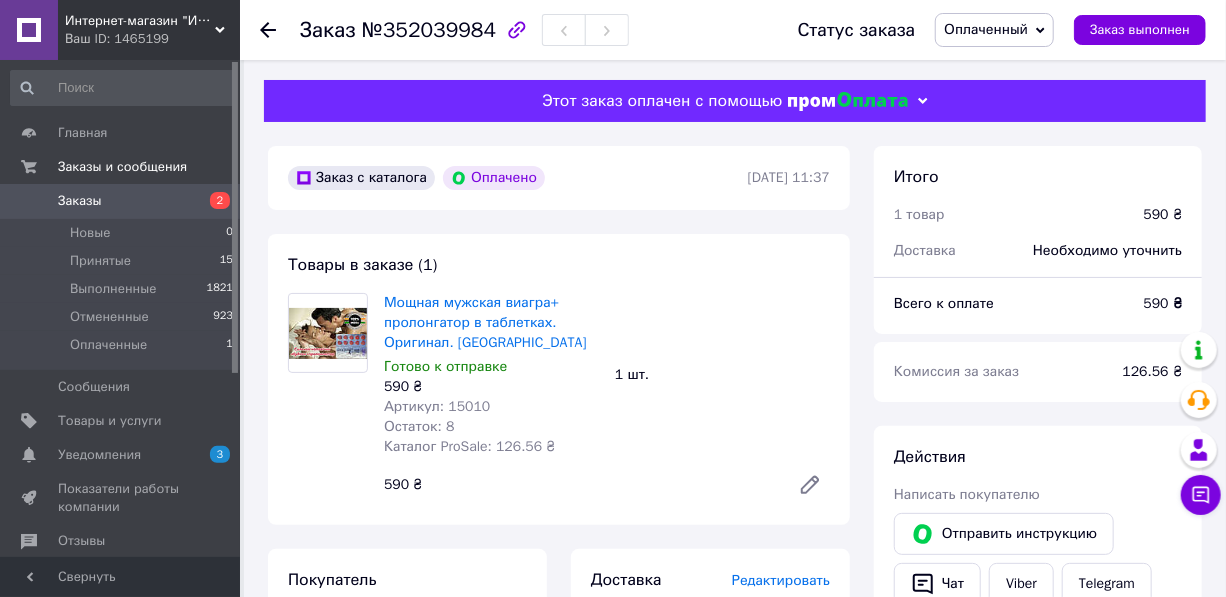 click 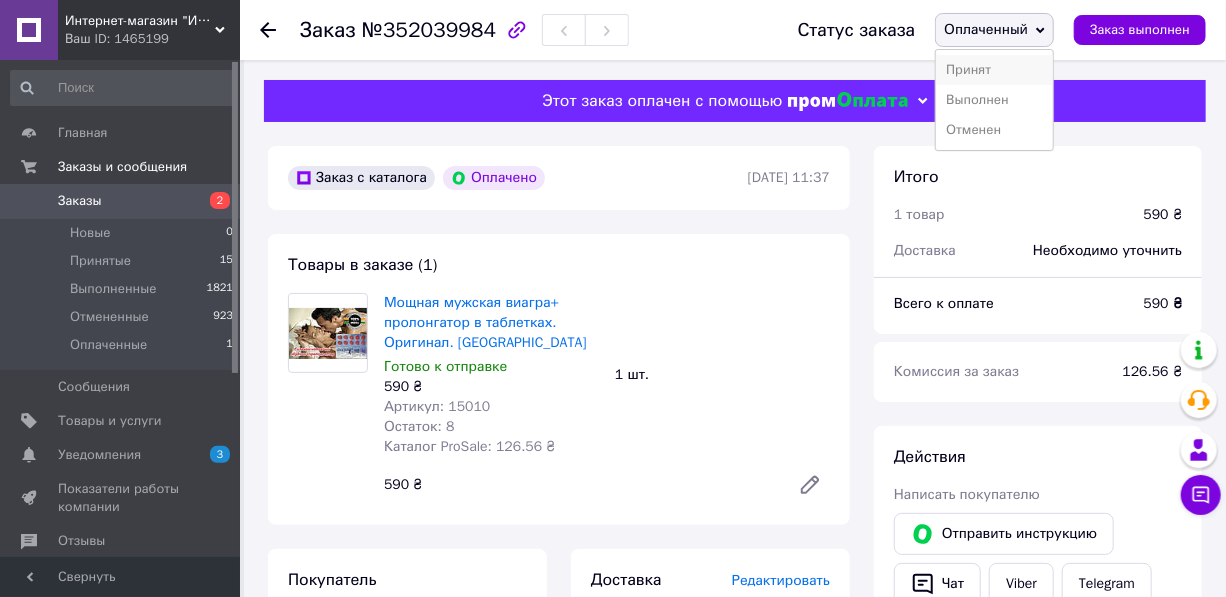 click on "Принят" at bounding box center [994, 70] 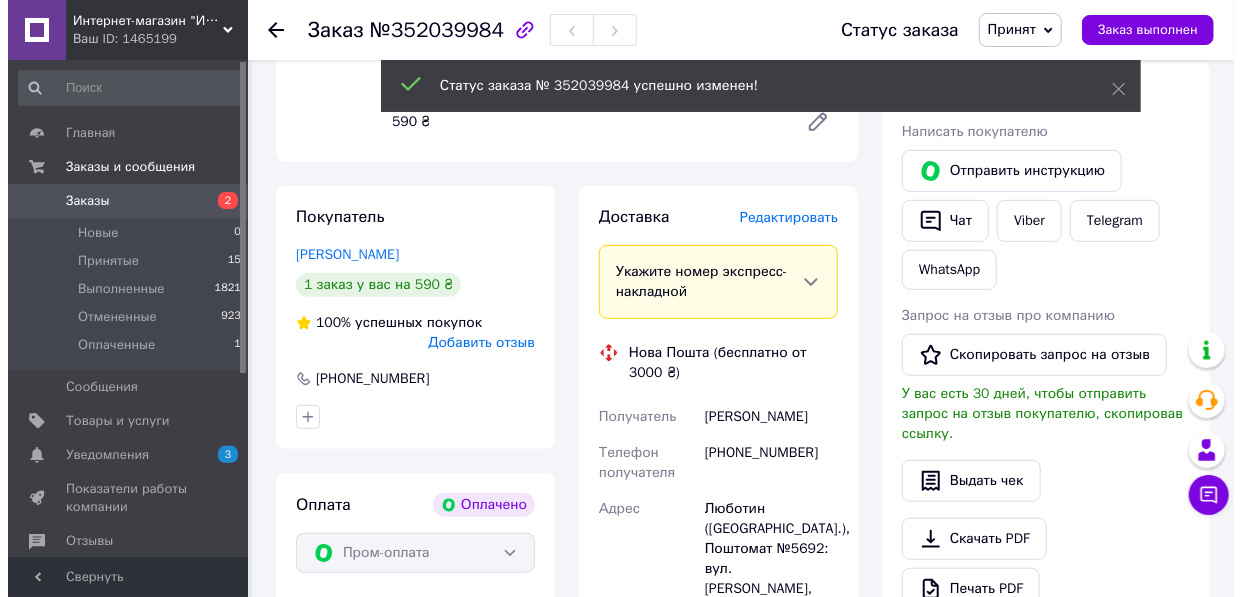 scroll, scrollTop: 272, scrollLeft: 0, axis: vertical 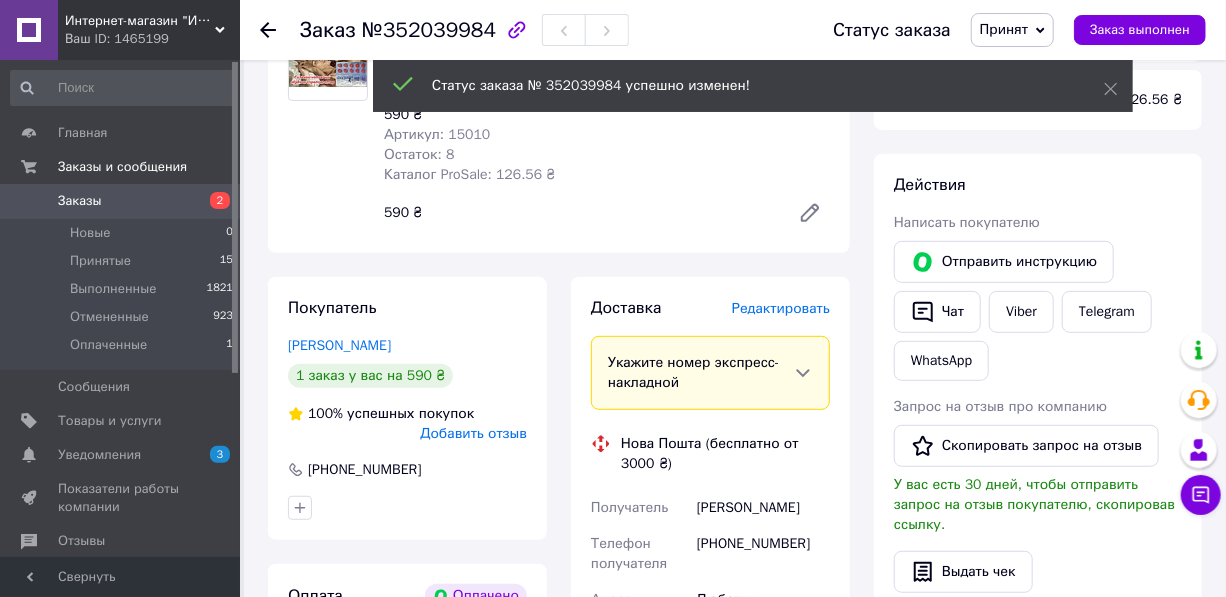 click on "Редактировать" at bounding box center (781, 308) 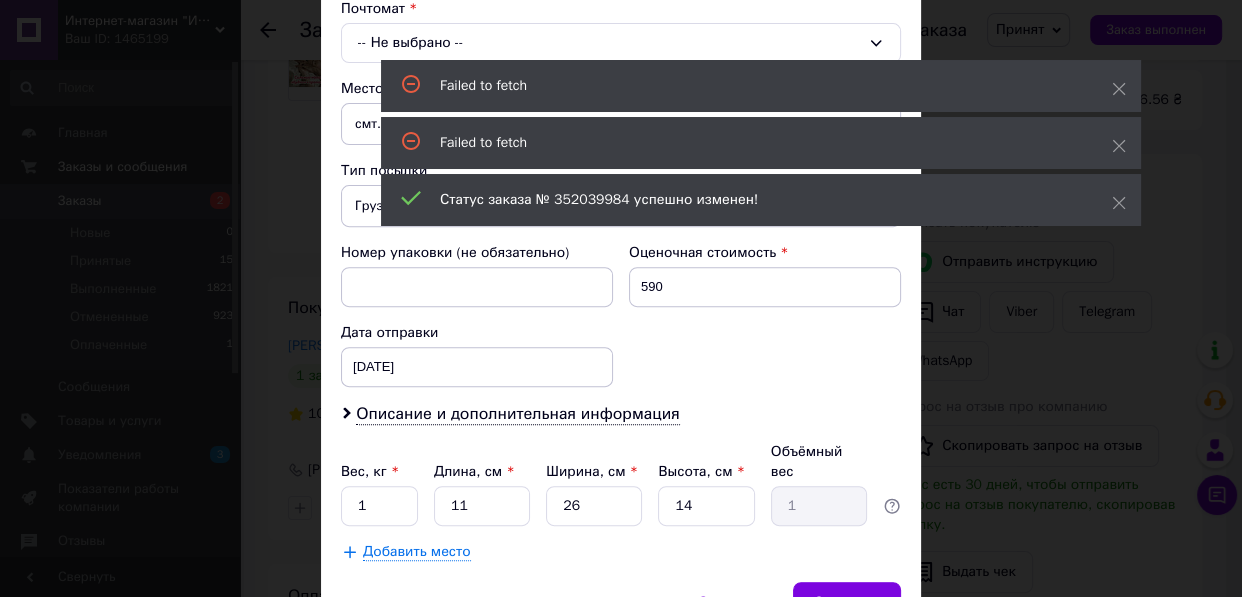scroll, scrollTop: 728, scrollLeft: 0, axis: vertical 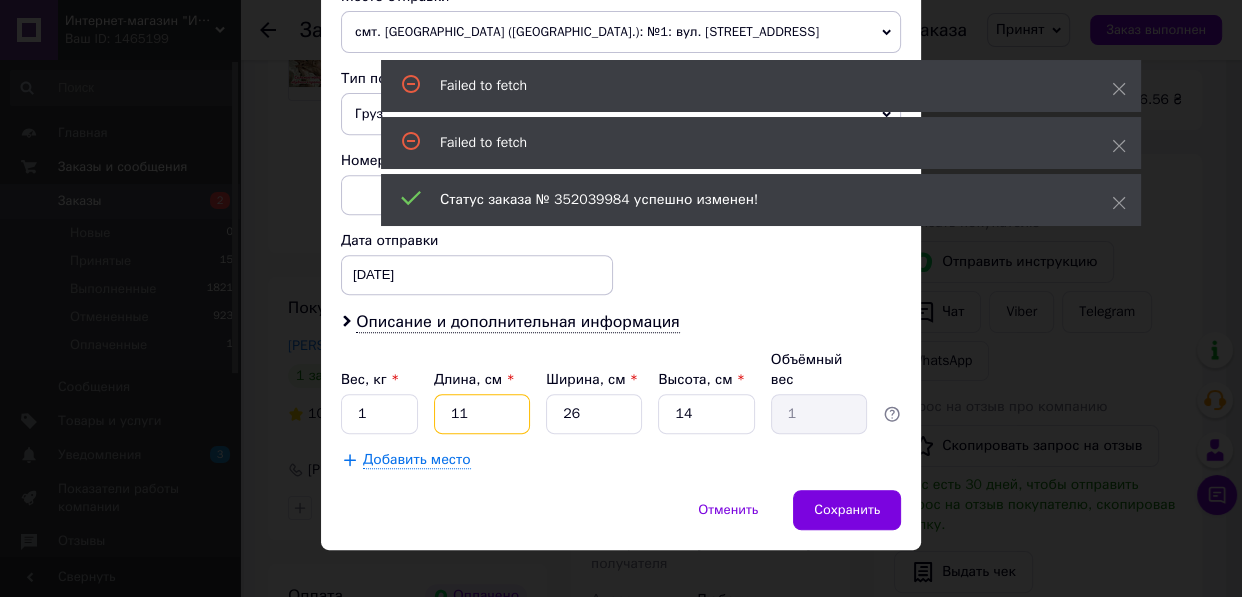 click on "11" at bounding box center [482, 414] 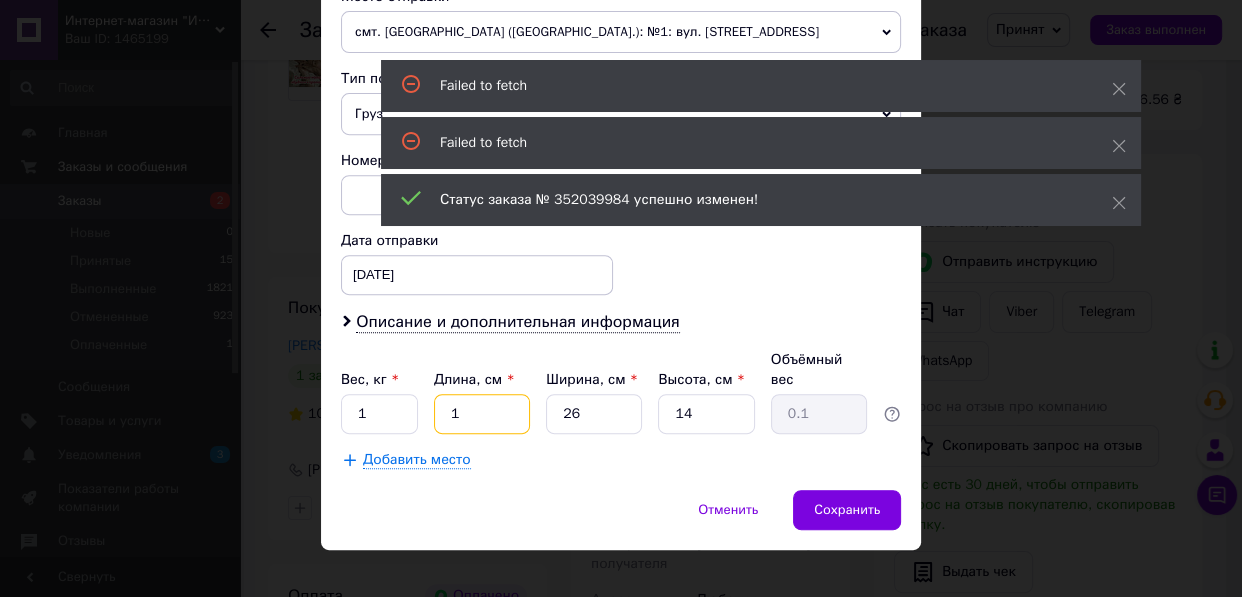 type on "15" 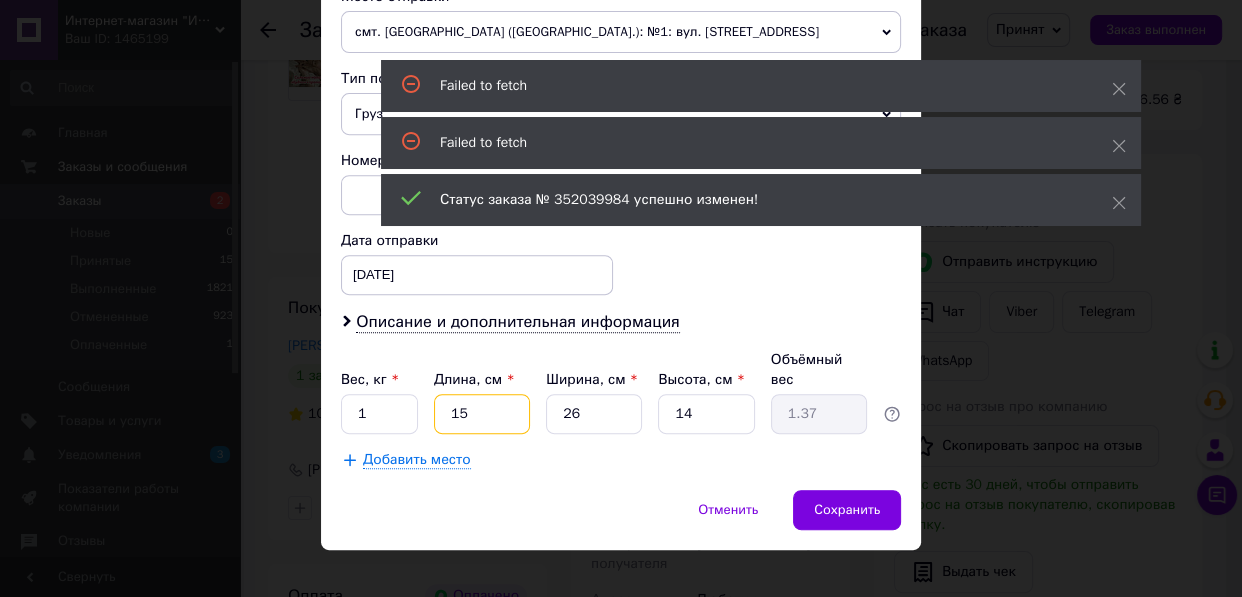type on "15" 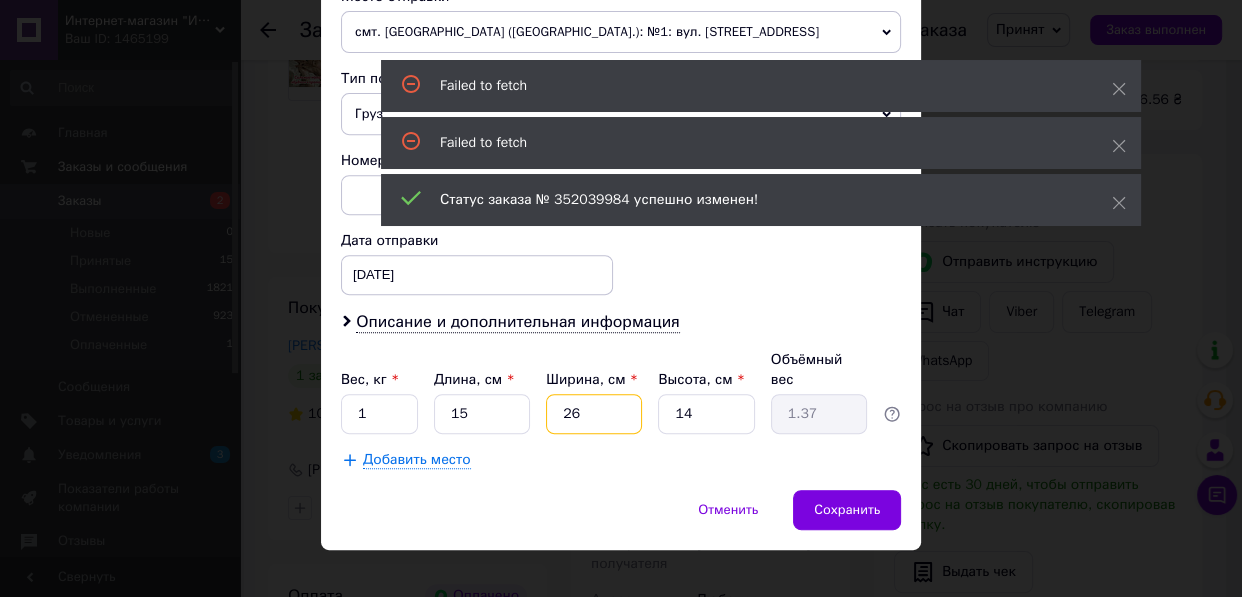 click on "Вес, кг   * 1 Длина, см   * 15 Ширина, см   * 26 Высота, см   * 14 Объёмный вес 1.37" at bounding box center [621, 392] 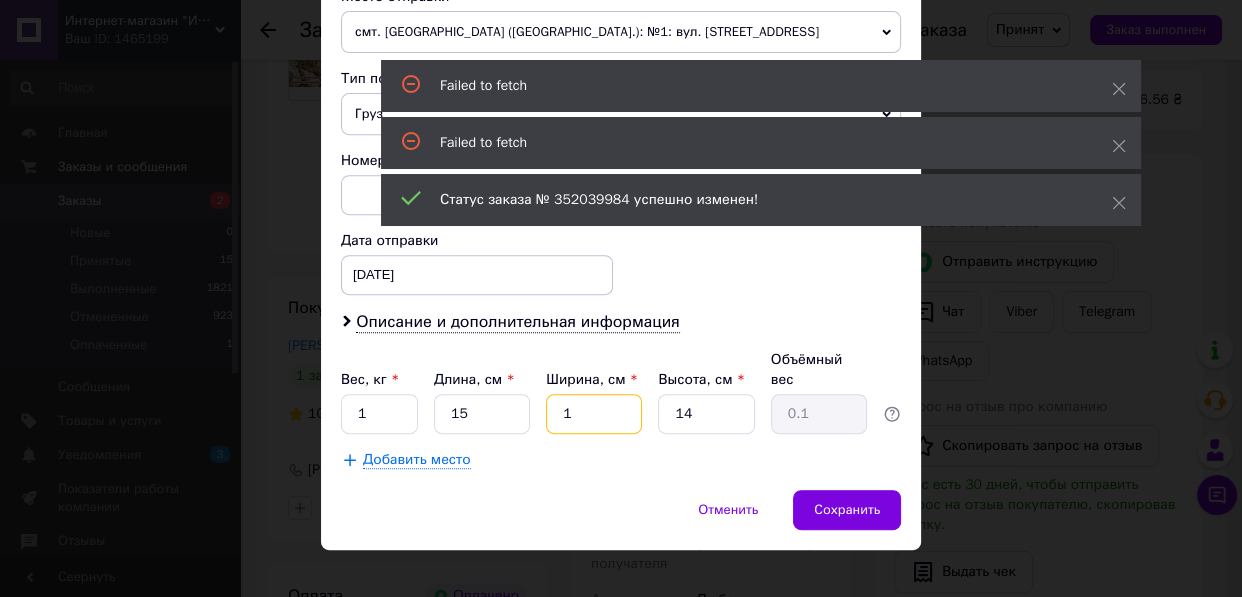 type on "10" 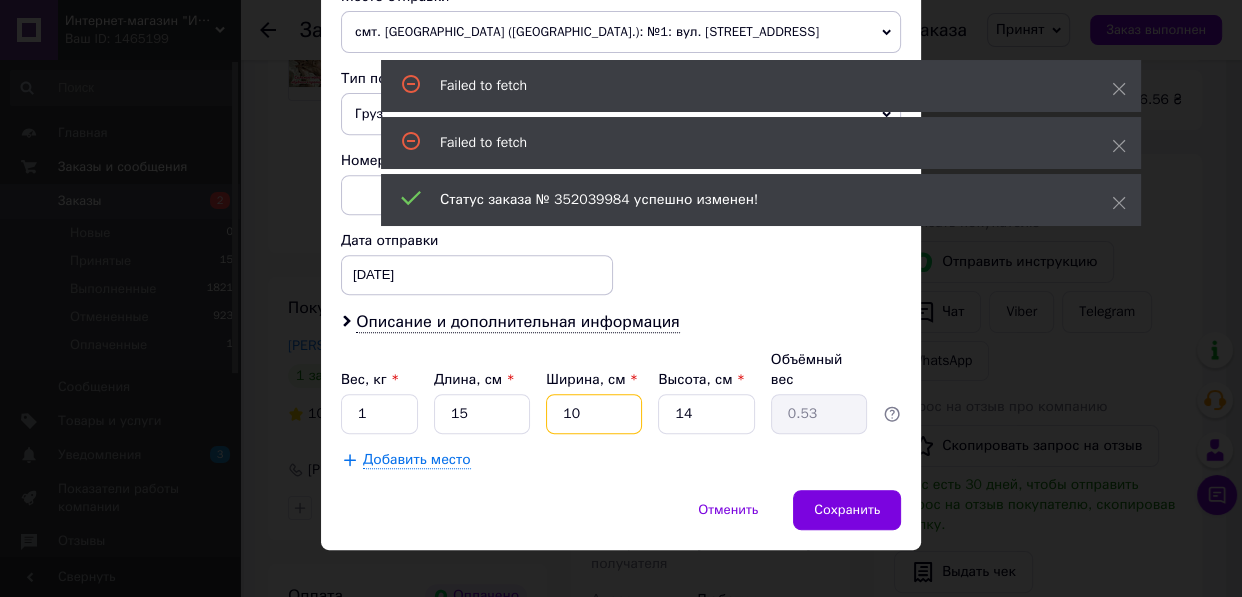 type on "10" 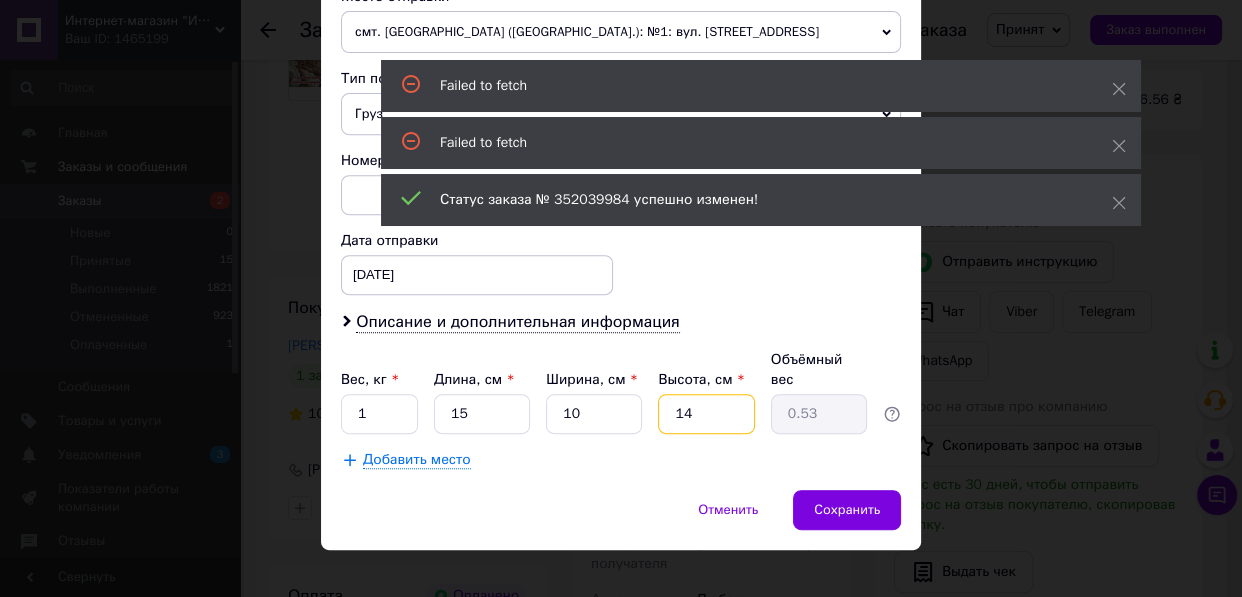 drag, startPoint x: 700, startPoint y: 391, endPoint x: 675, endPoint y: 393, distance: 25.079872 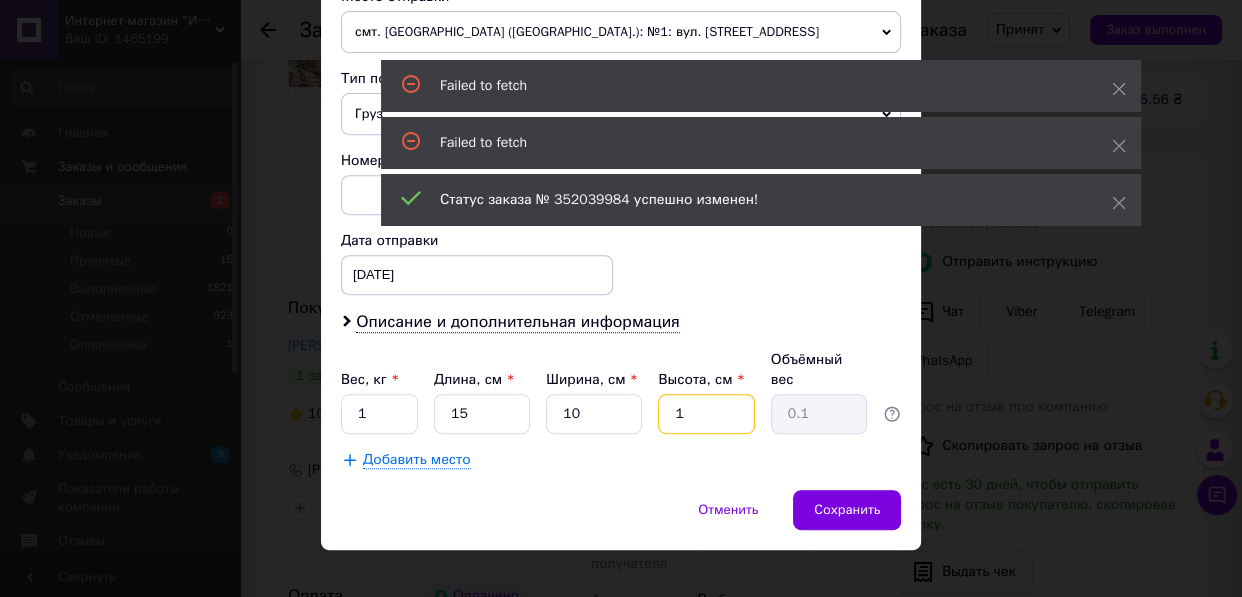type on "1" 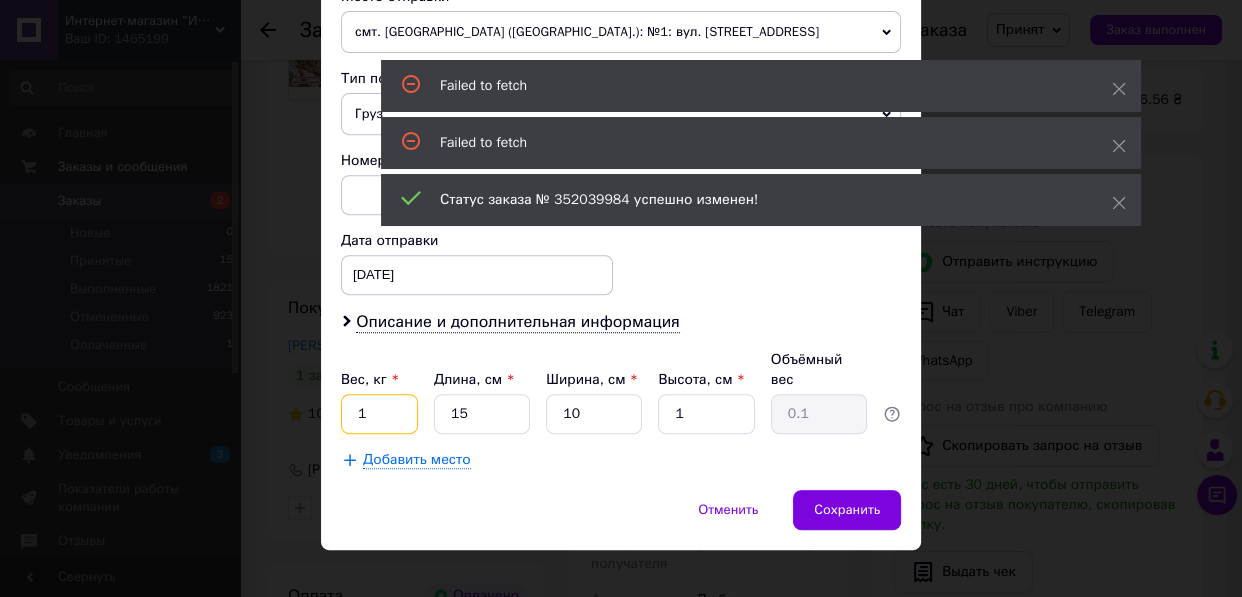 drag, startPoint x: 375, startPoint y: 391, endPoint x: 321, endPoint y: 392, distance: 54.00926 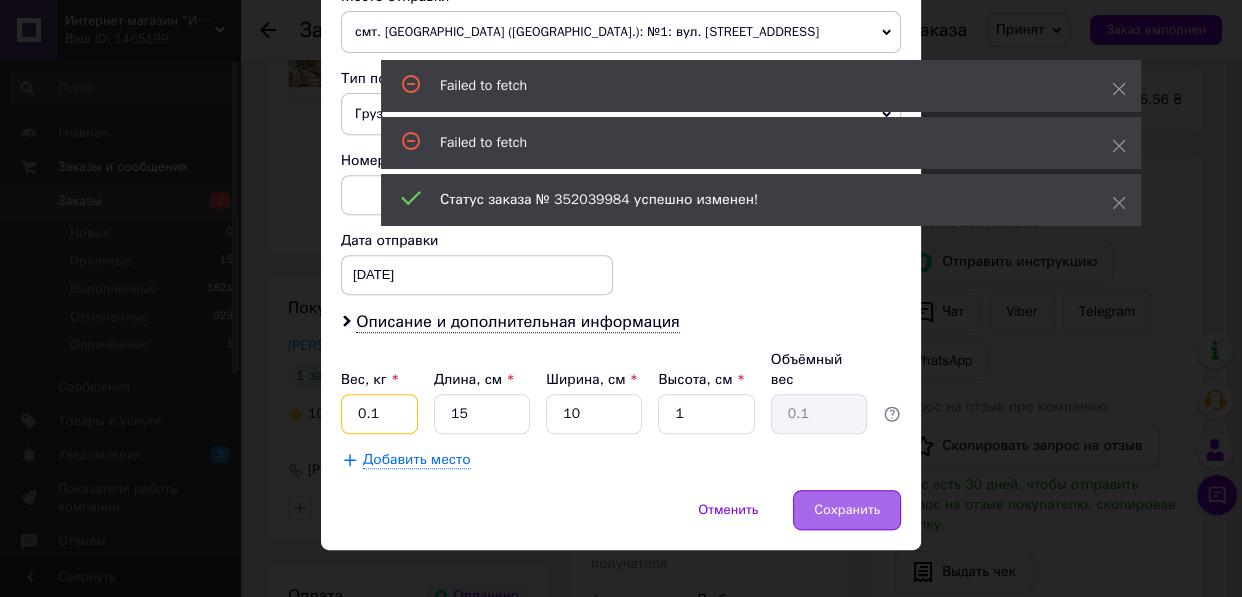 type on "0.1" 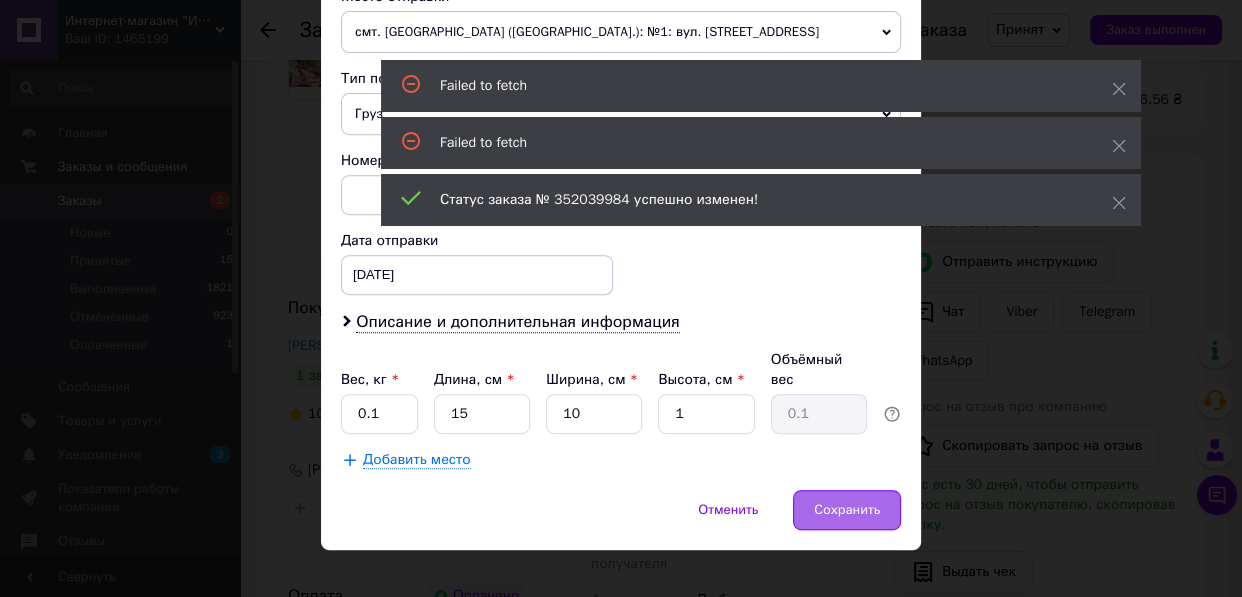 click on "Сохранить" at bounding box center (847, 510) 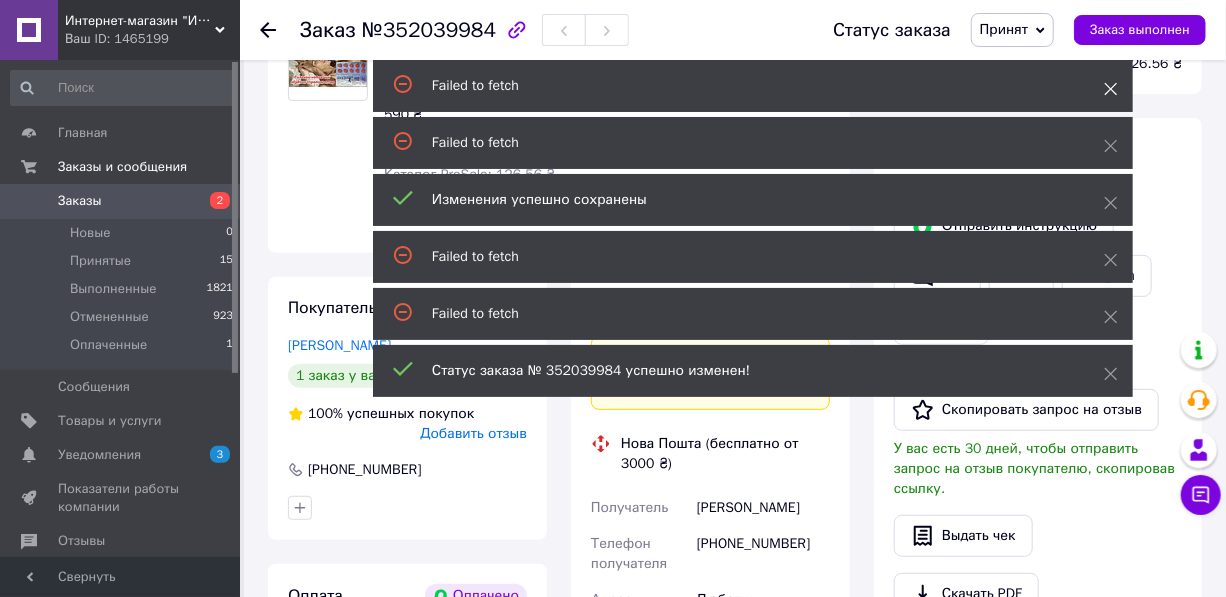 click 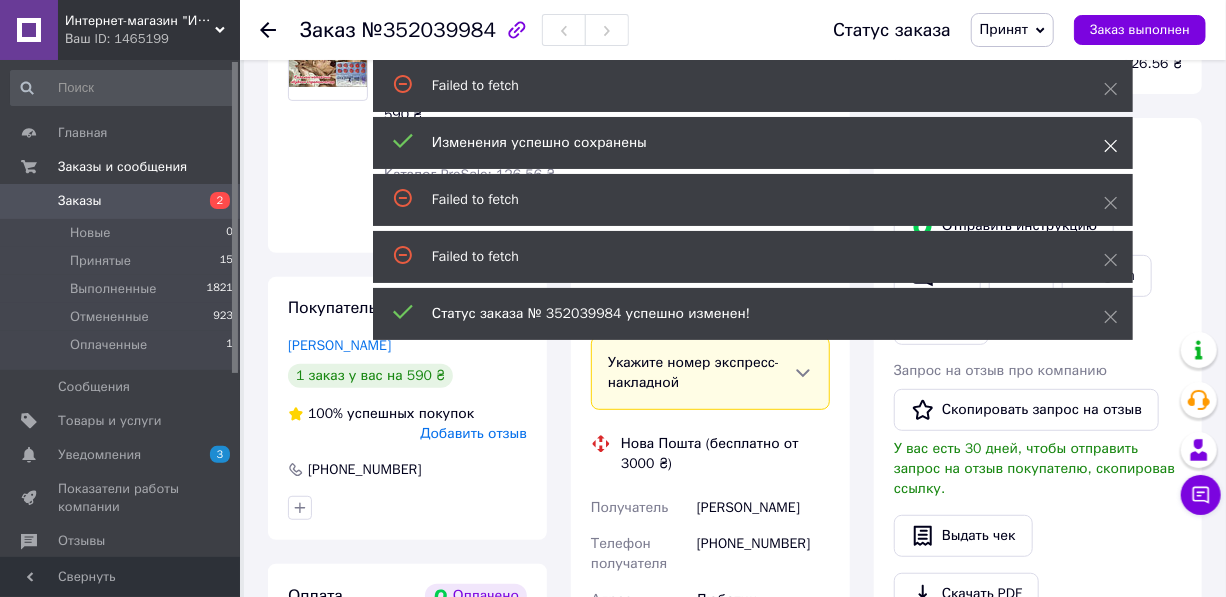 click 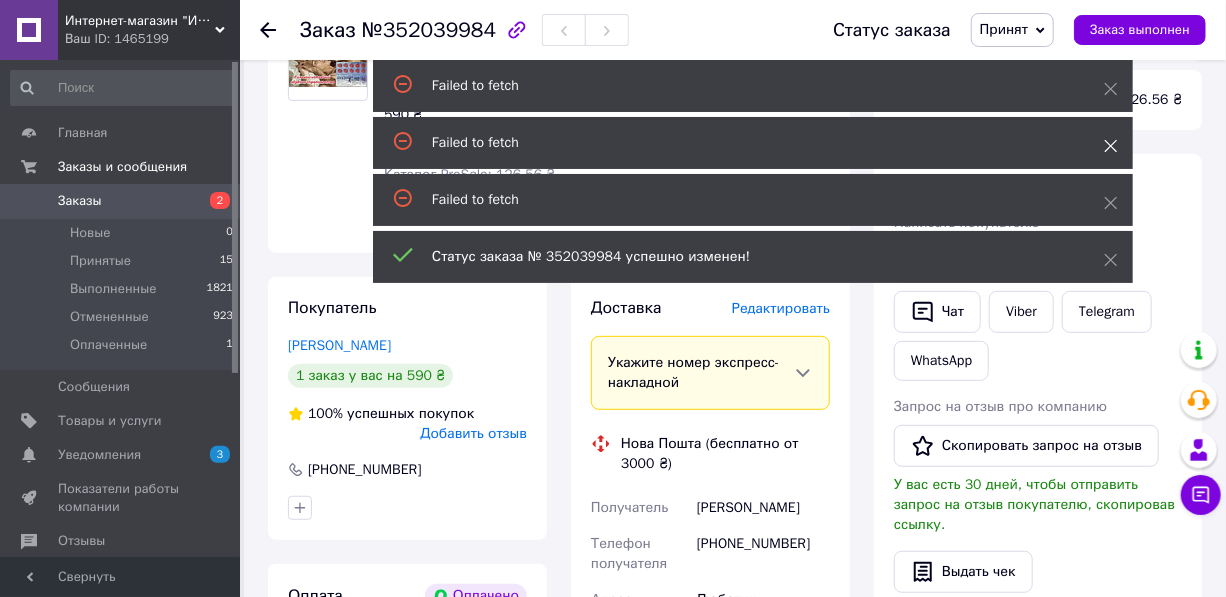 click 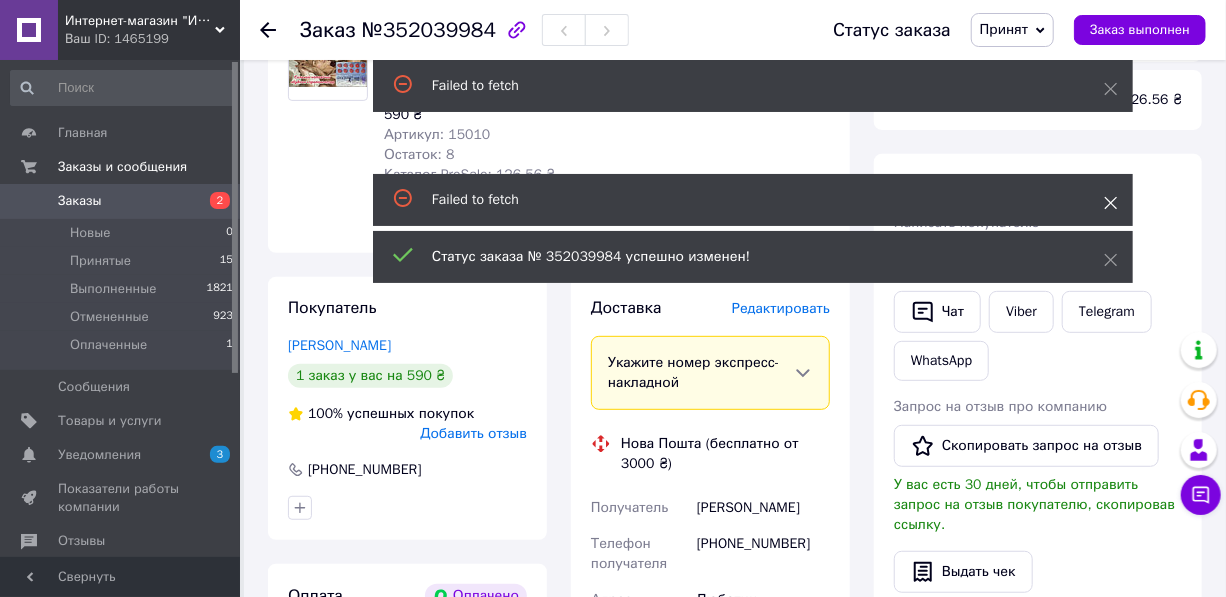 click on "Failed to fetch Failed to fetch Failed to fetch Статус заказа № 352039984 успешно изменен!" at bounding box center [753, 174] 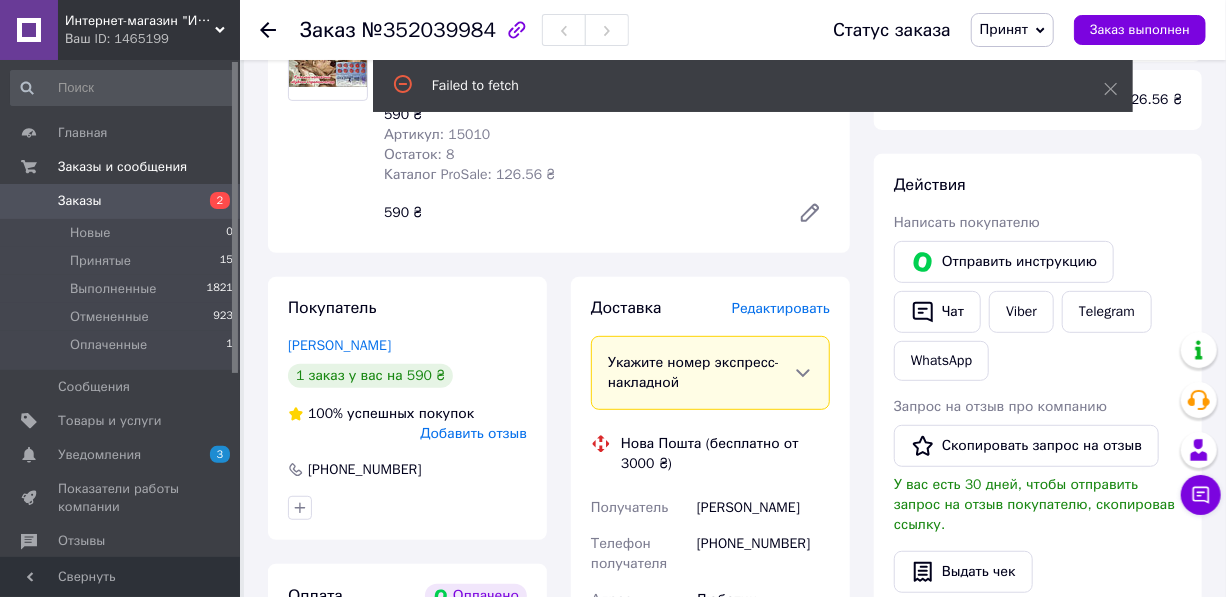drag, startPoint x: 1112, startPoint y: 90, endPoint x: 872, endPoint y: 270, distance: 300 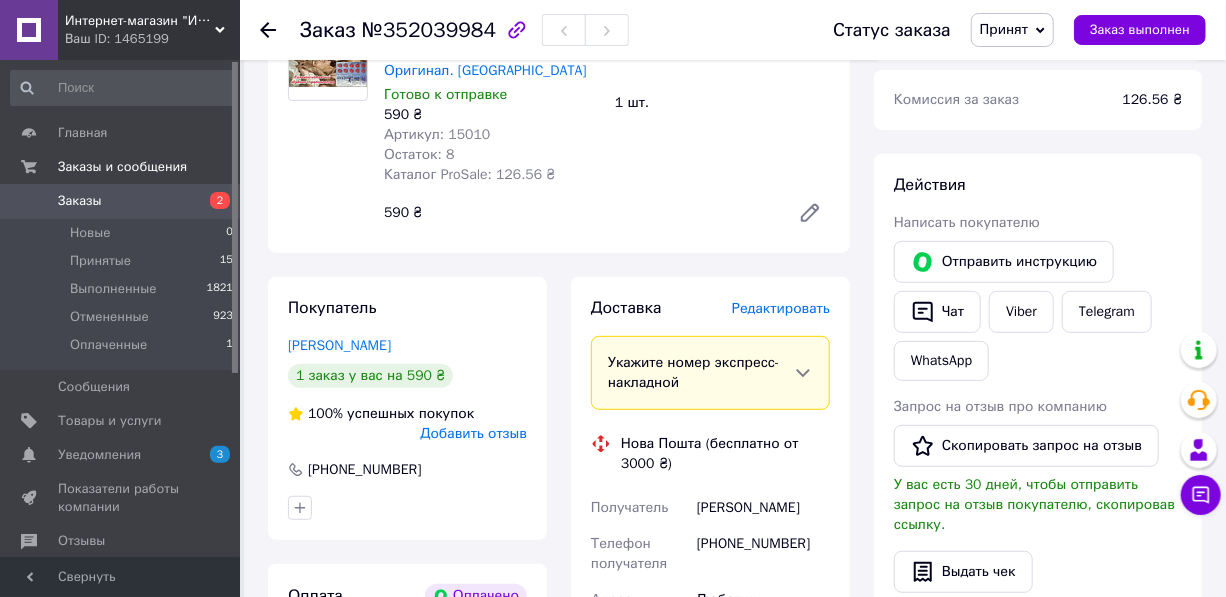 click on "Редактировать" at bounding box center [781, 308] 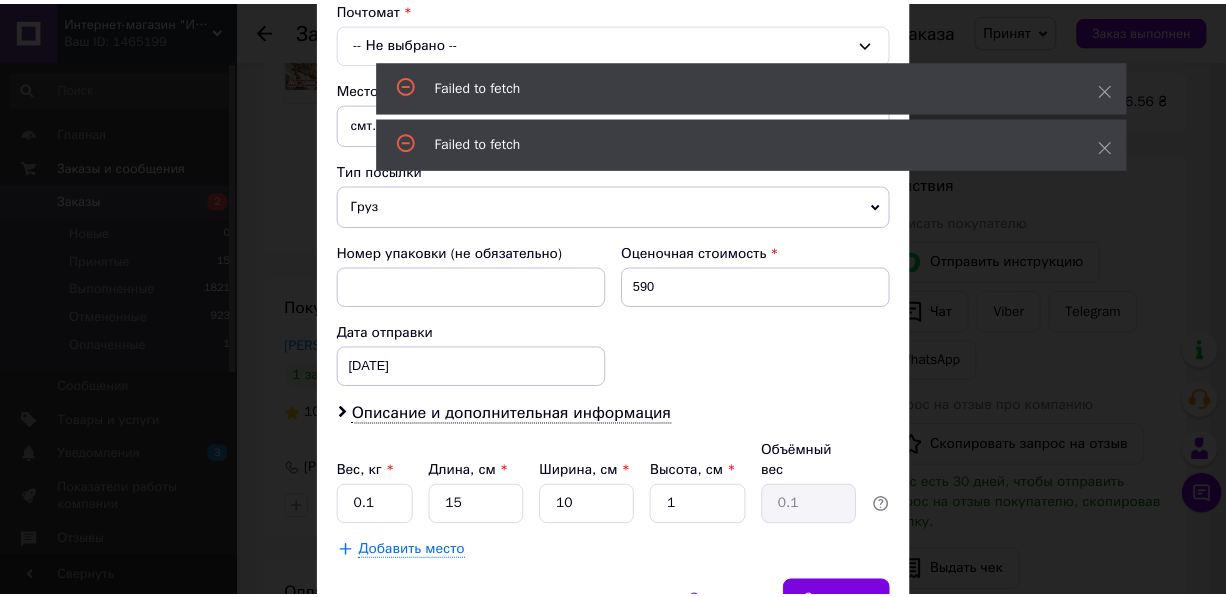 scroll, scrollTop: 0, scrollLeft: 0, axis: both 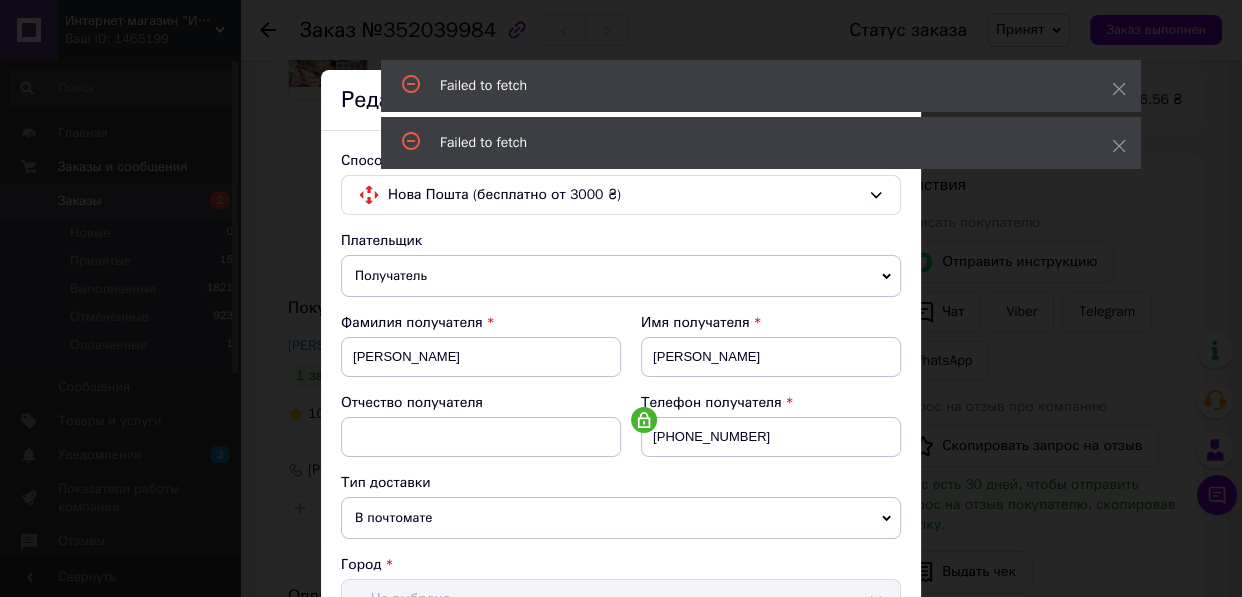 click on "Failed to fetch" at bounding box center (761, 86) 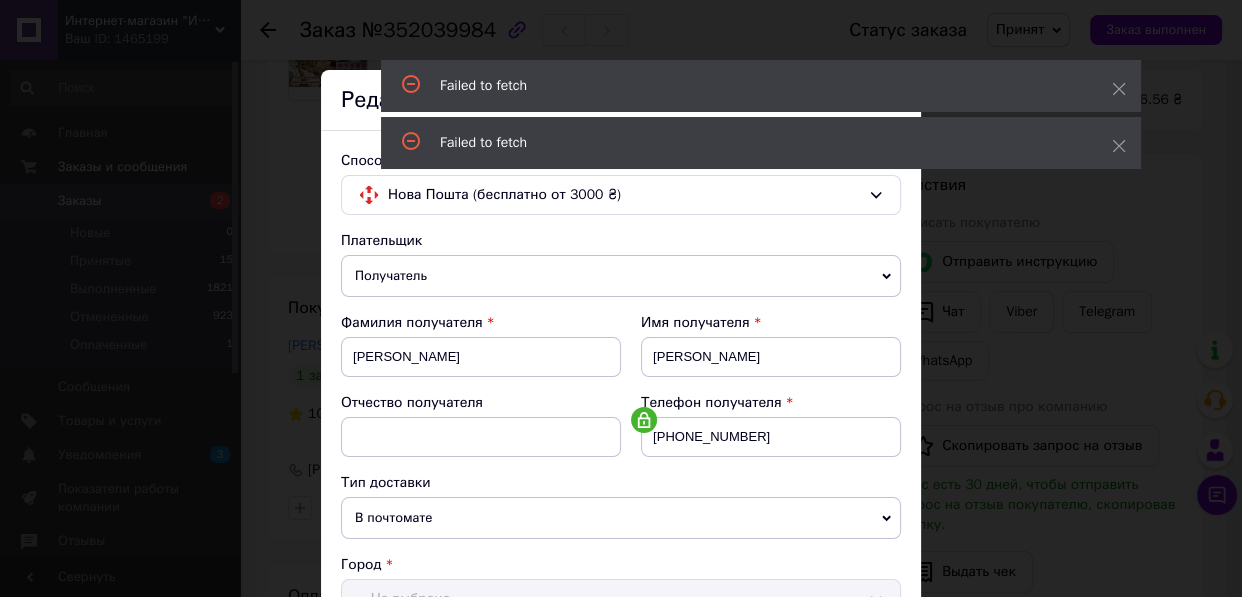 drag, startPoint x: 1117, startPoint y: 85, endPoint x: 1120, endPoint y: 121, distance: 36.124783 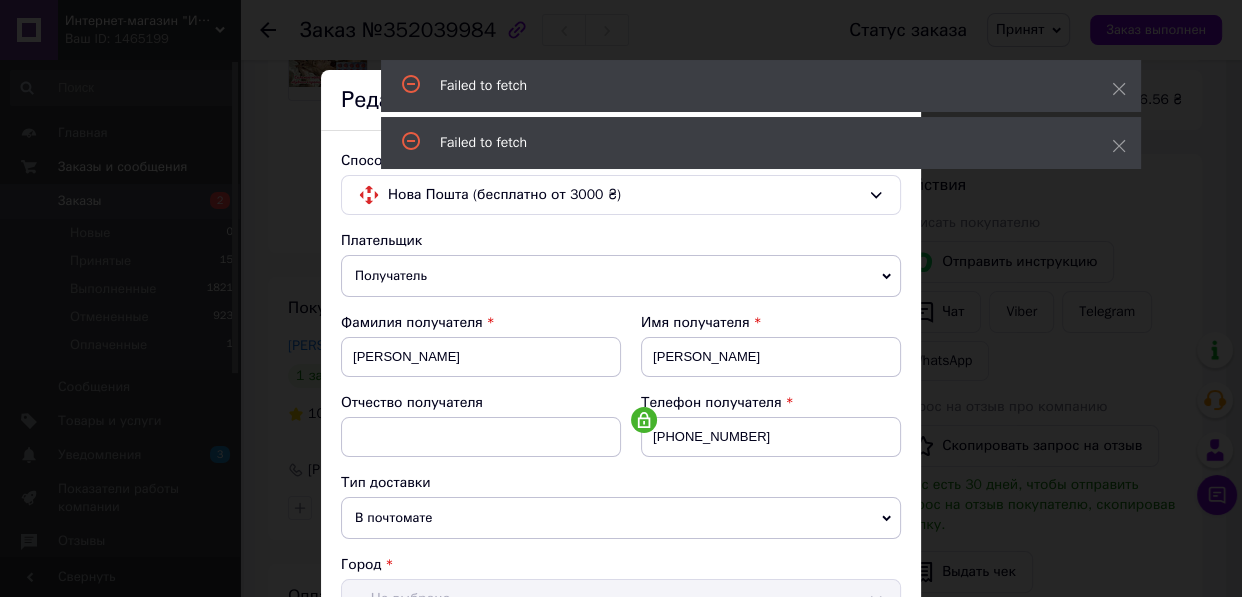 click 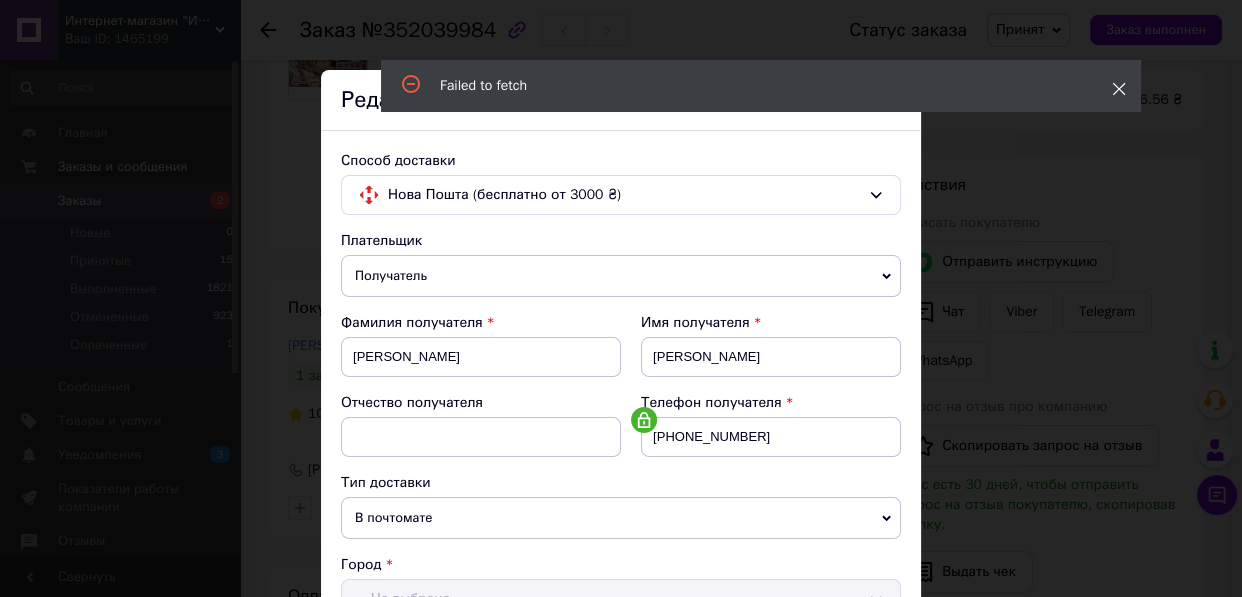 click on "× Редактирование доставки Способ доставки Нова Пошта (бесплатно от 3000 ₴) Плательщик Получатель Отправитель Фамилия получателя [PERSON_NAME] Имя получателя [PERSON_NAME] Отчество получателя Телефон получателя [PHONE_NUMBER] Тип доставки В почтомате В отделении Курьером Город -- Не выбрано -- Почтомат -- Не выбрано -- Место отправки смт. [GEOGRAPHIC_DATA] ([GEOGRAPHIC_DATA].): №1: вул. Соборна, 8-2/а Нет совпадений. Попробуйте изменить условия поиска Добавить еще место отправки Тип посылки Груз Документы Номер упаковки (не обязательно) Оценочная стоимость 590 Дата отправки [DATE] < 2025 > <" at bounding box center (621, 298) 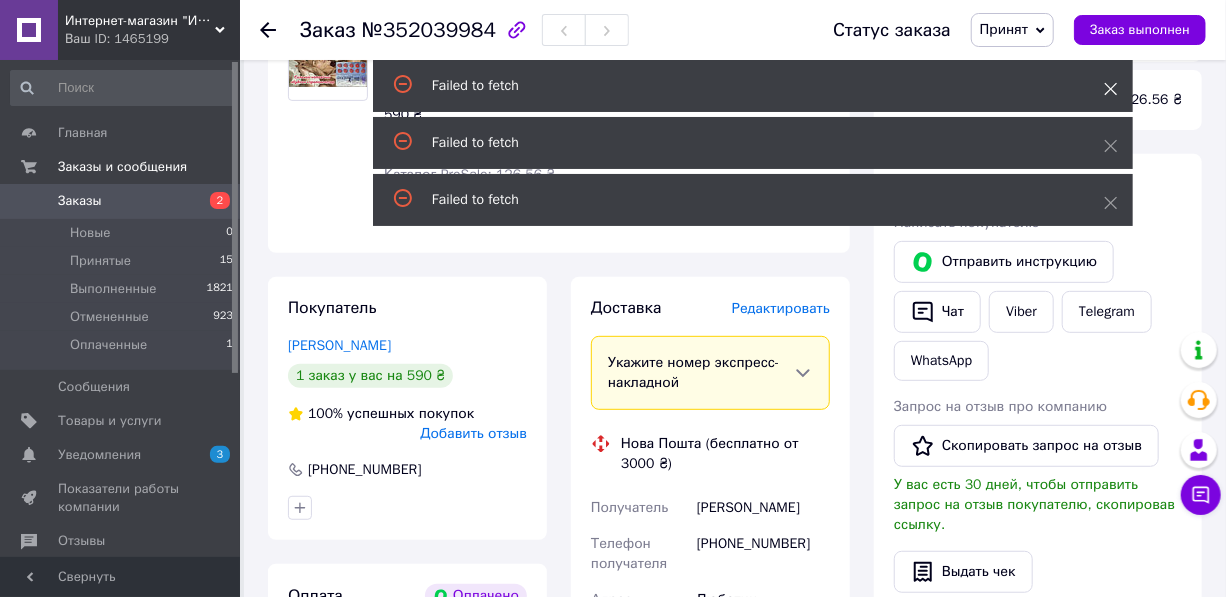 click 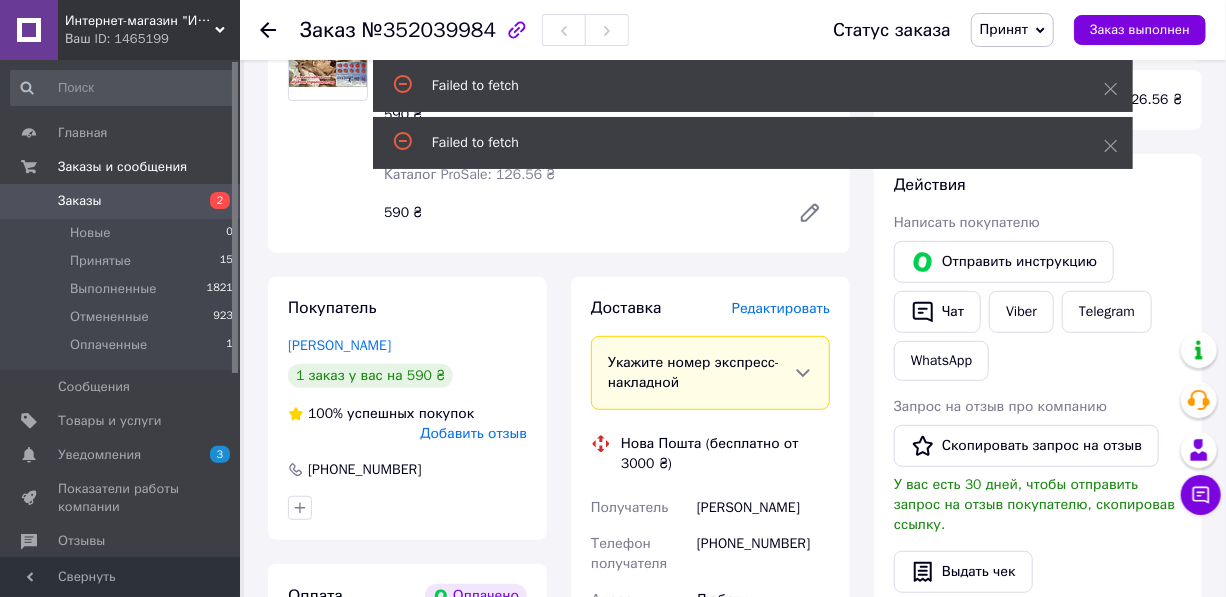 drag, startPoint x: 1107, startPoint y: 148, endPoint x: 1118, endPoint y: 162, distance: 17.804493 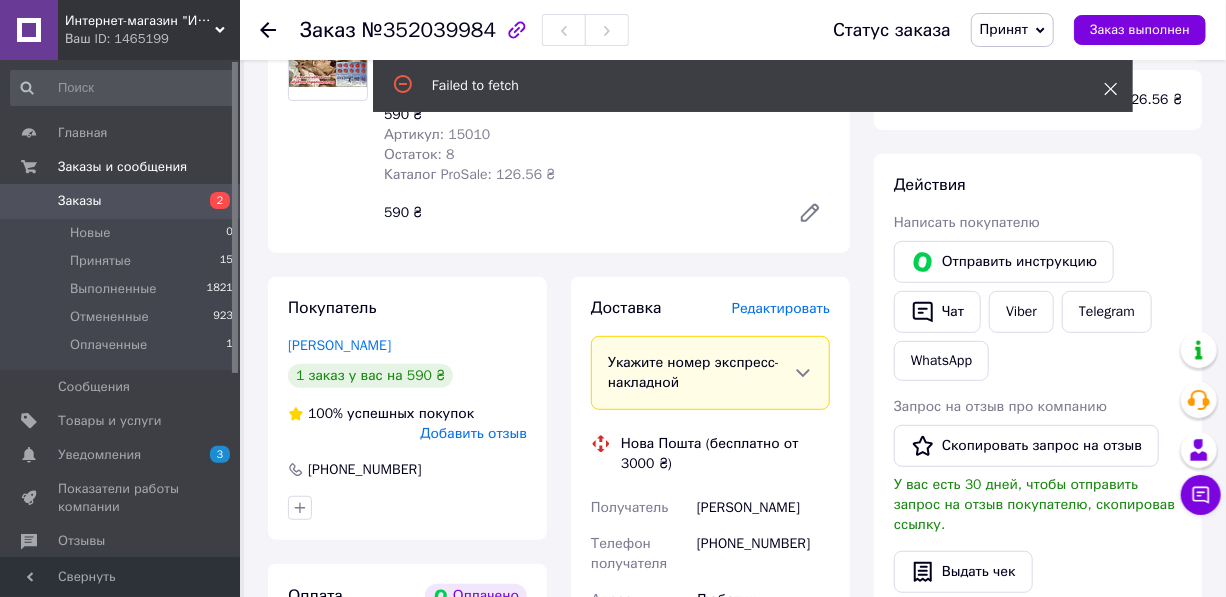 click 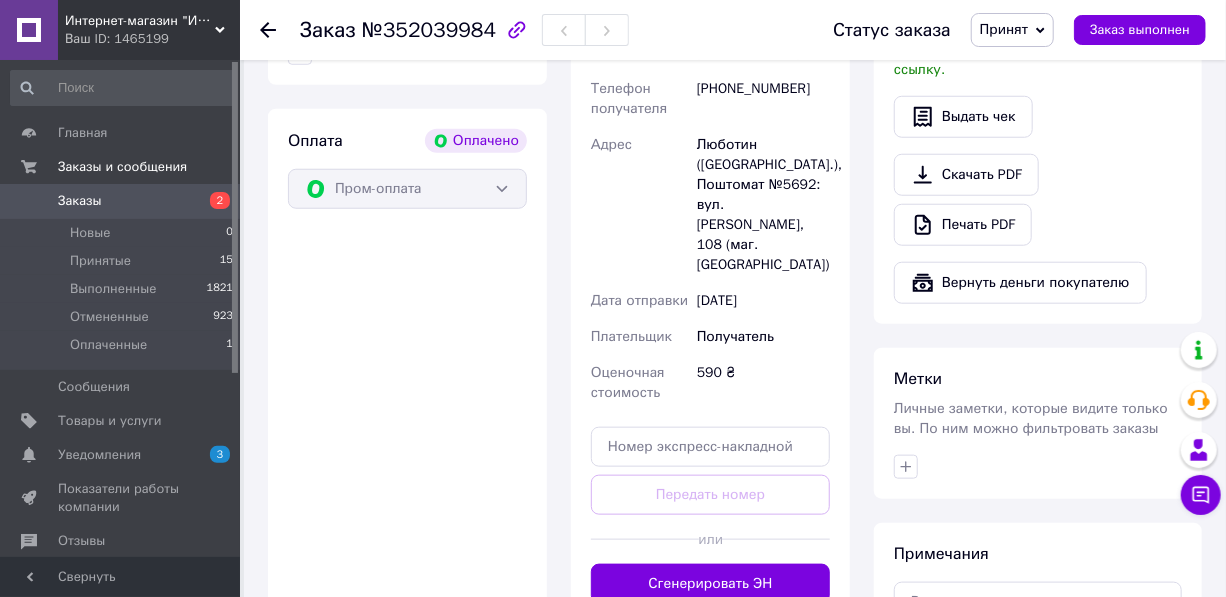 scroll, scrollTop: 818, scrollLeft: 0, axis: vertical 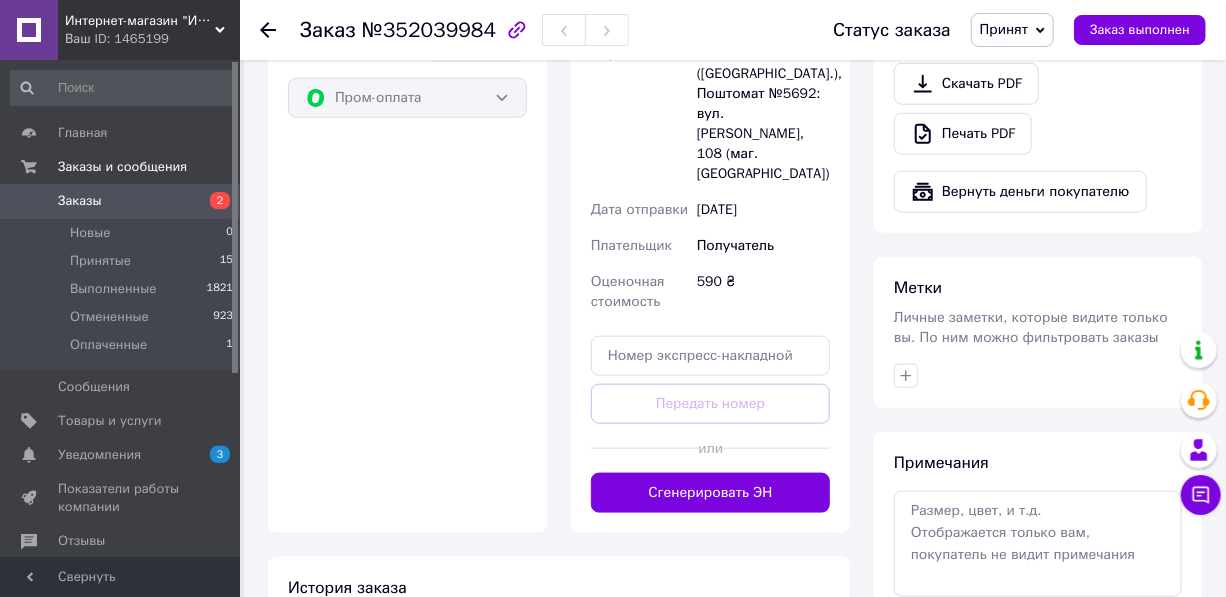 click on "Сгенерировать ЭН" at bounding box center [710, 493] 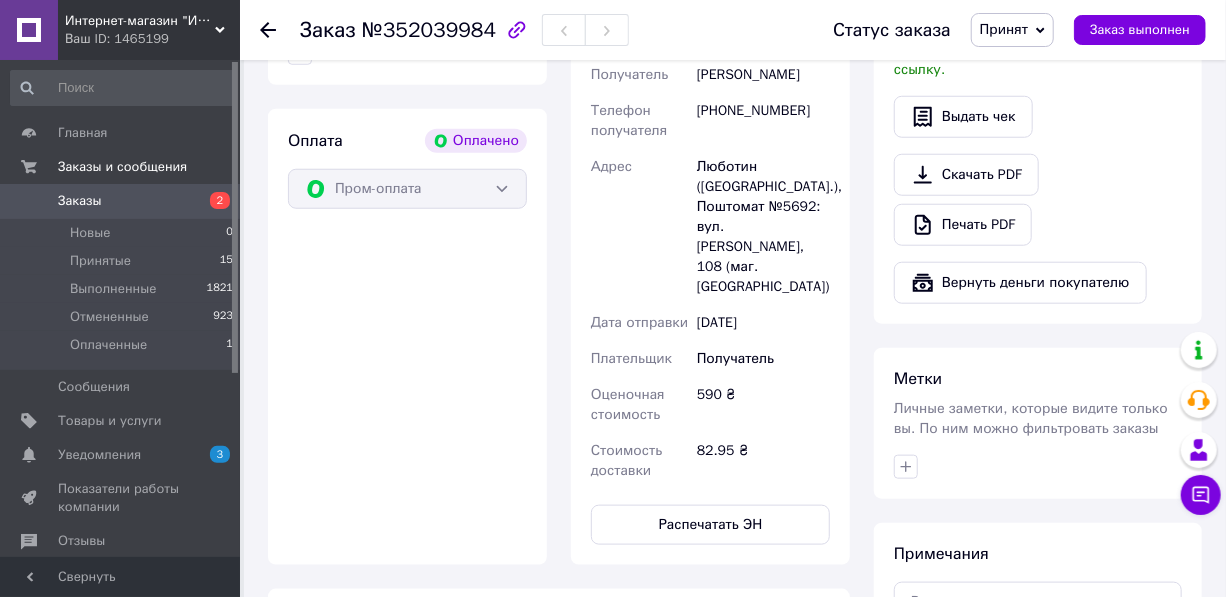 scroll, scrollTop: 90, scrollLeft: 0, axis: vertical 